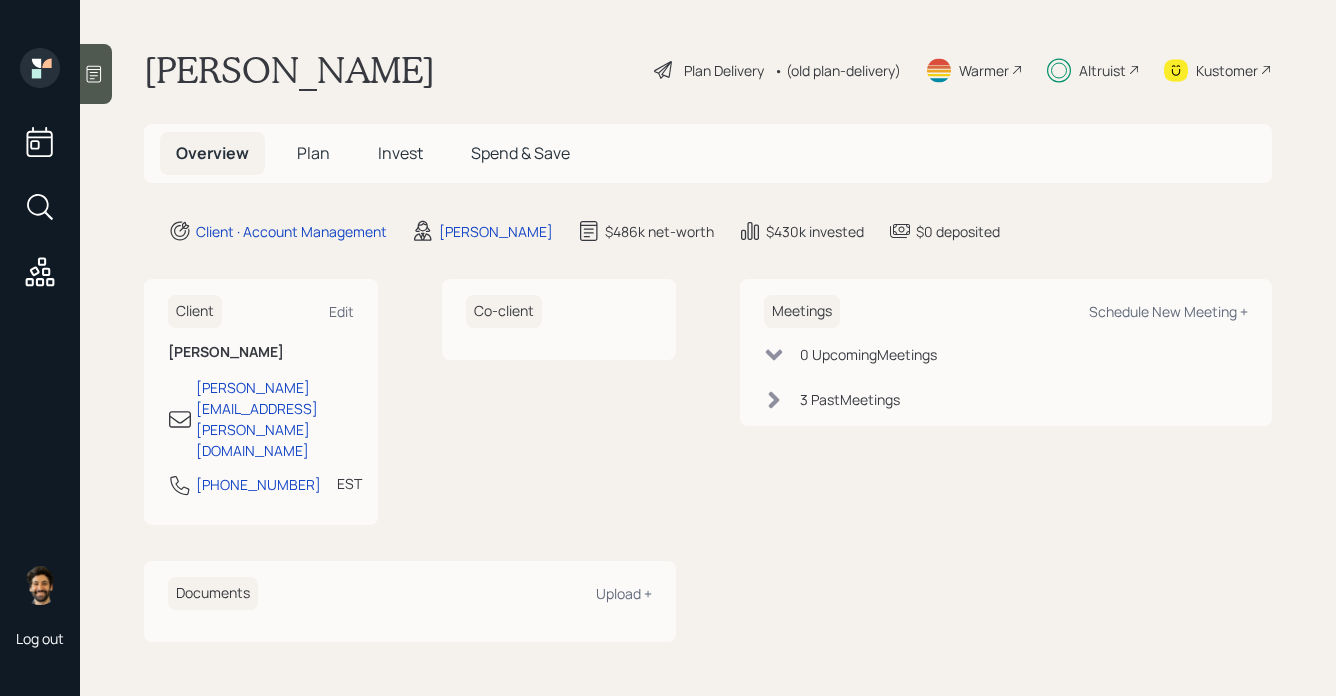 scroll, scrollTop: 0, scrollLeft: 0, axis: both 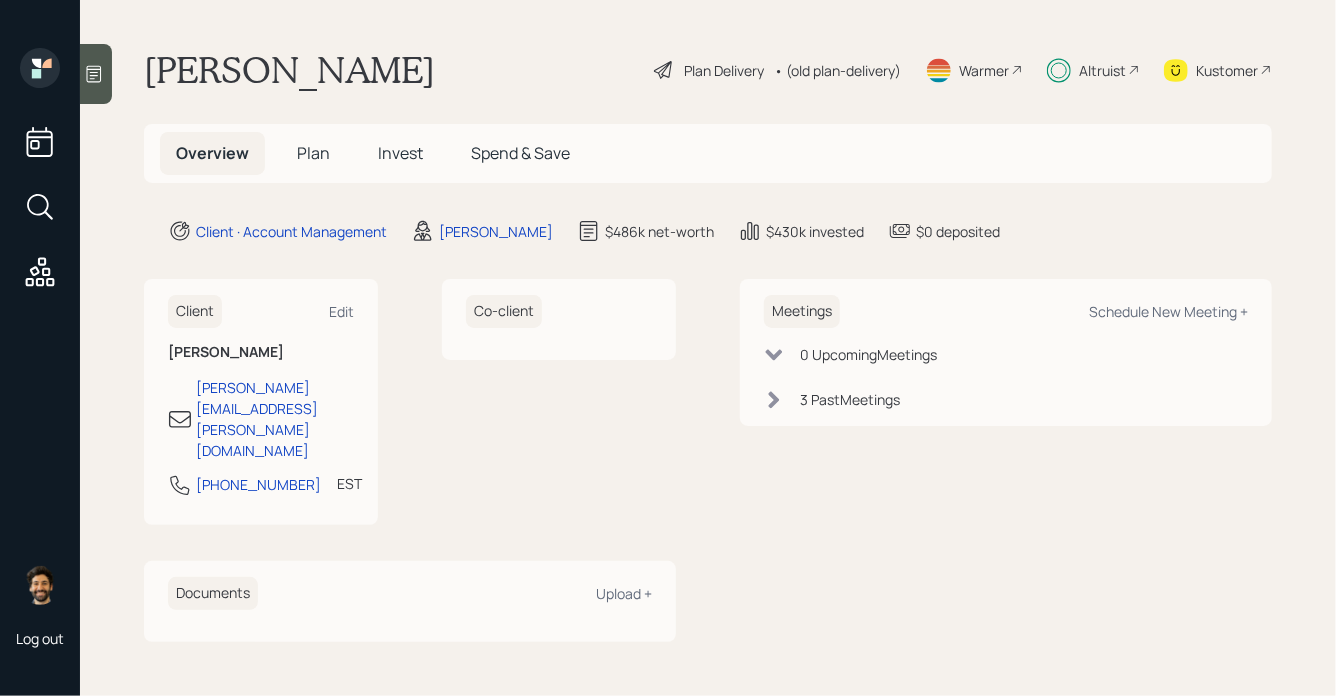 click on "Invest" at bounding box center (400, 153) 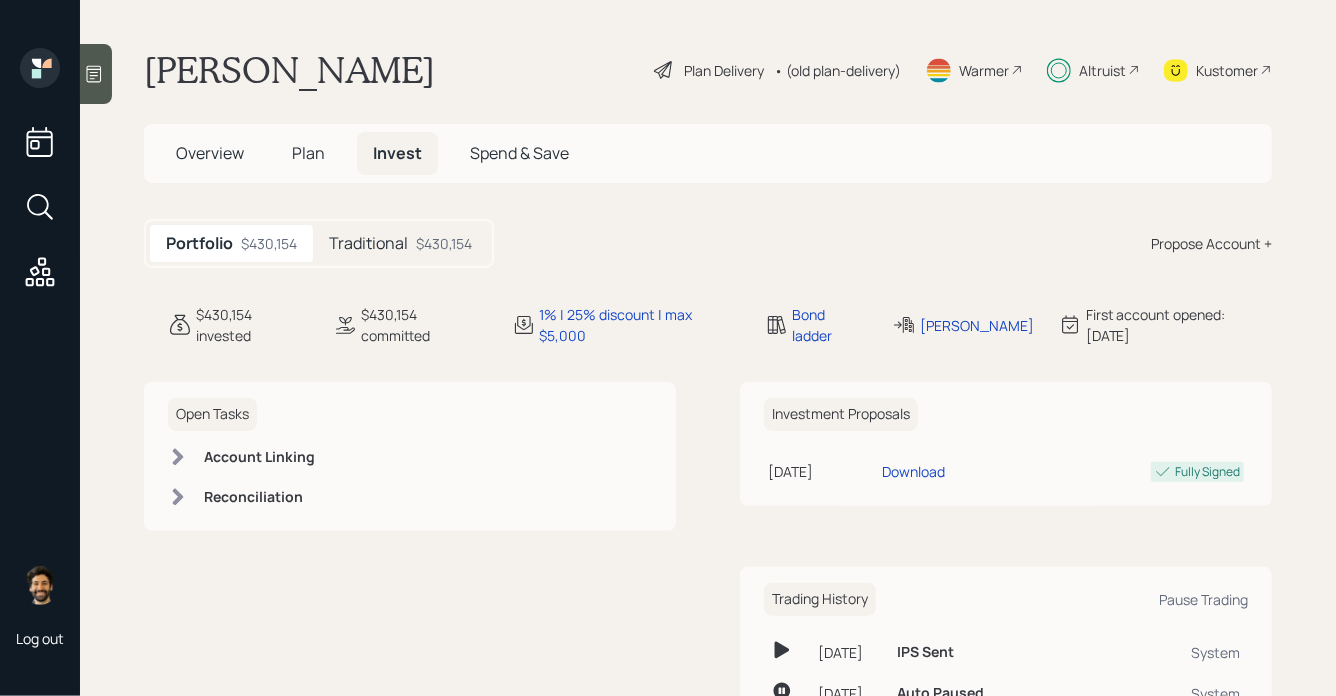 click on "Traditional" at bounding box center [368, 243] 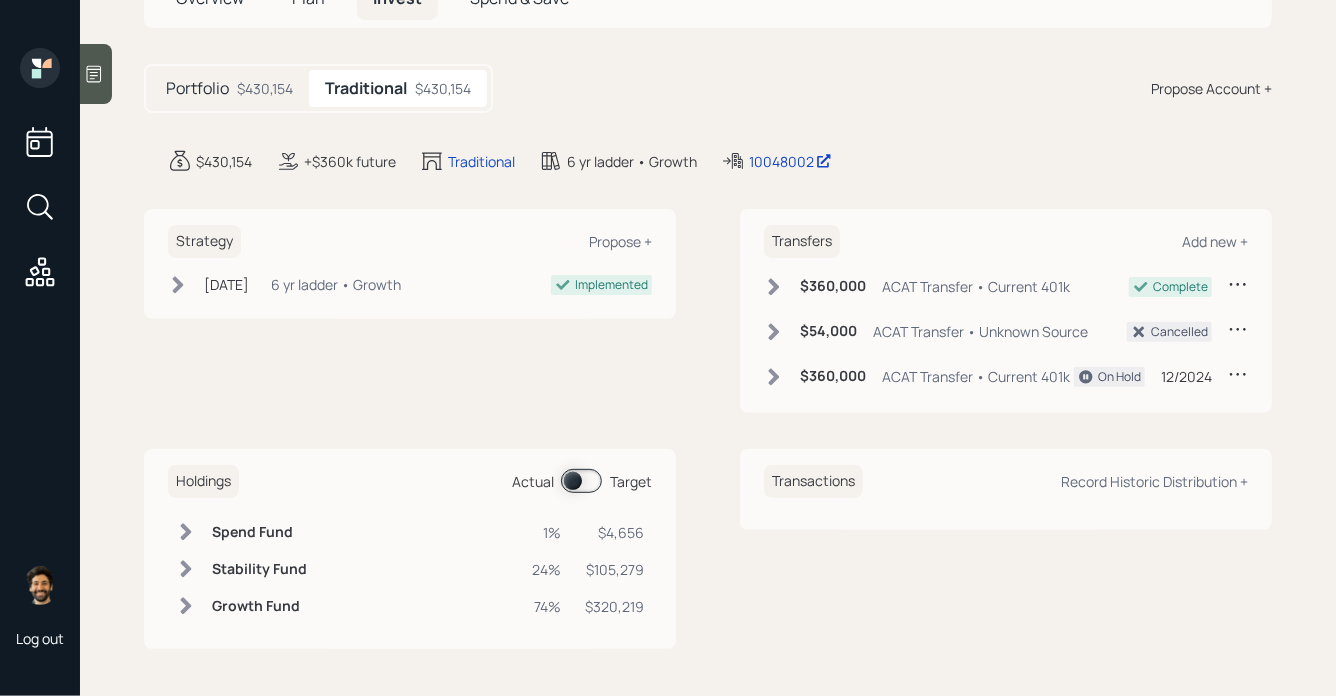 scroll, scrollTop: 122, scrollLeft: 0, axis: vertical 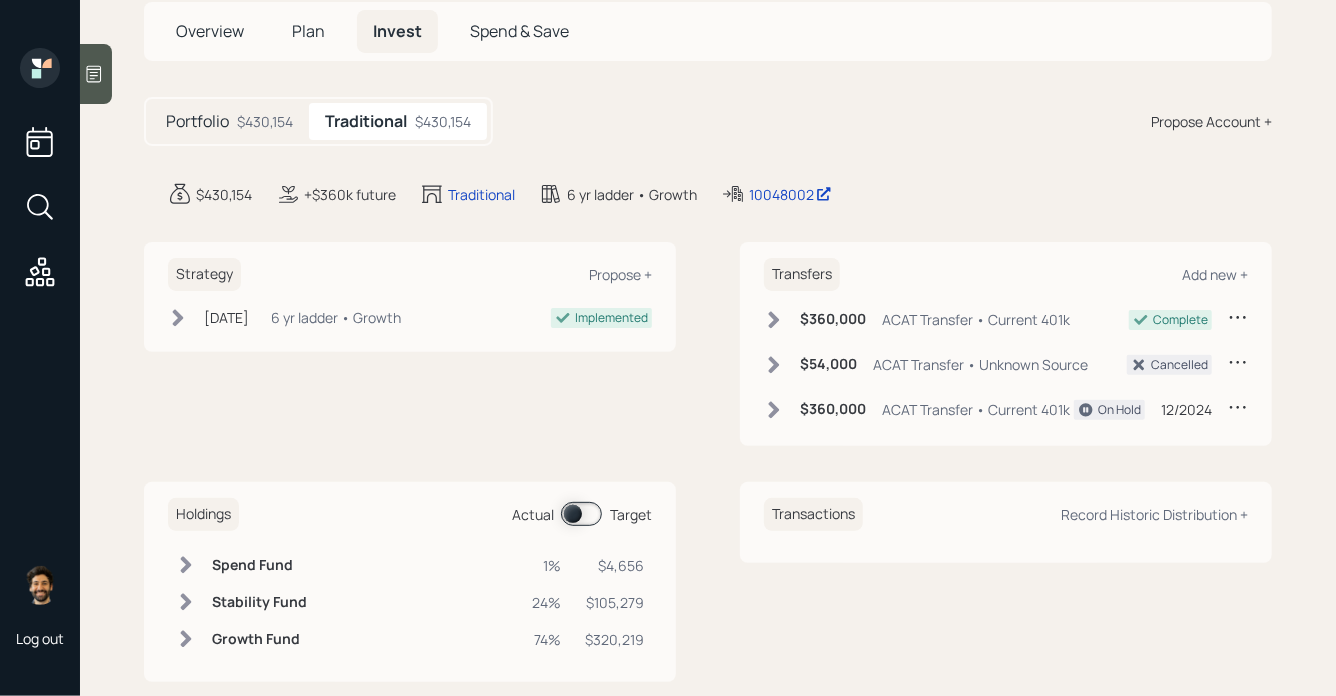 click on "$430,154" at bounding box center [265, 121] 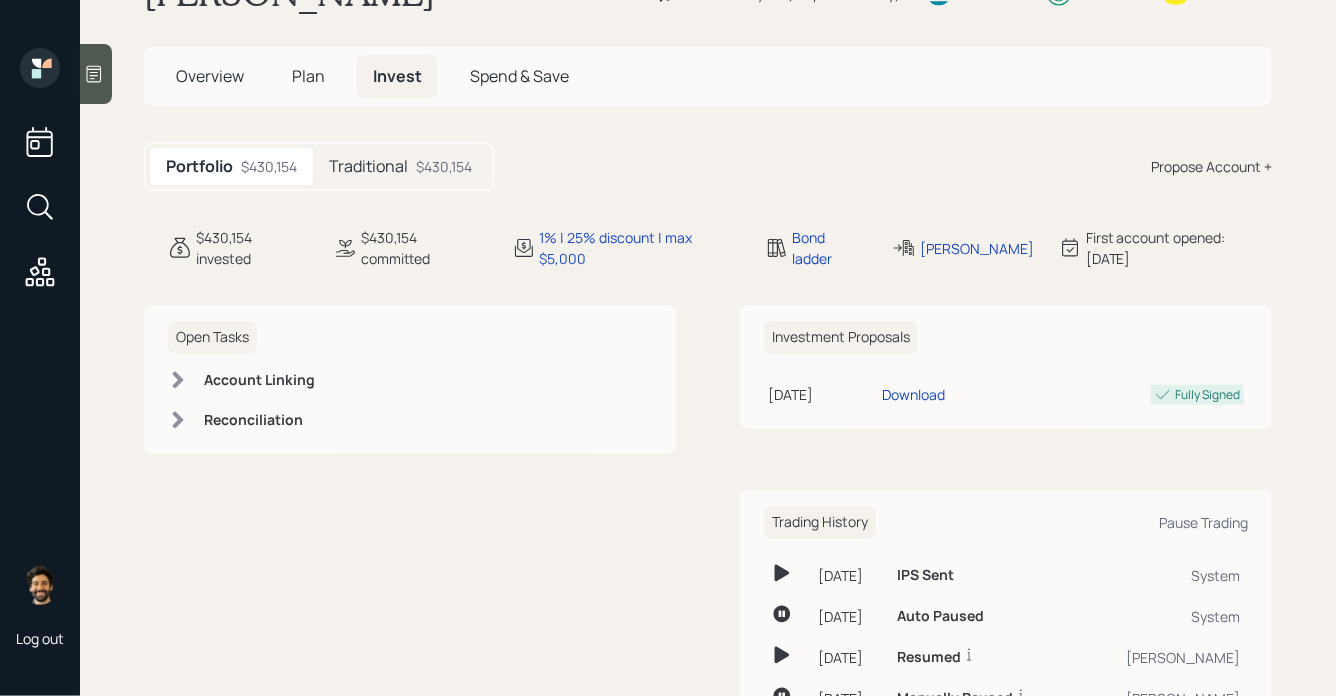 scroll, scrollTop: 0, scrollLeft: 0, axis: both 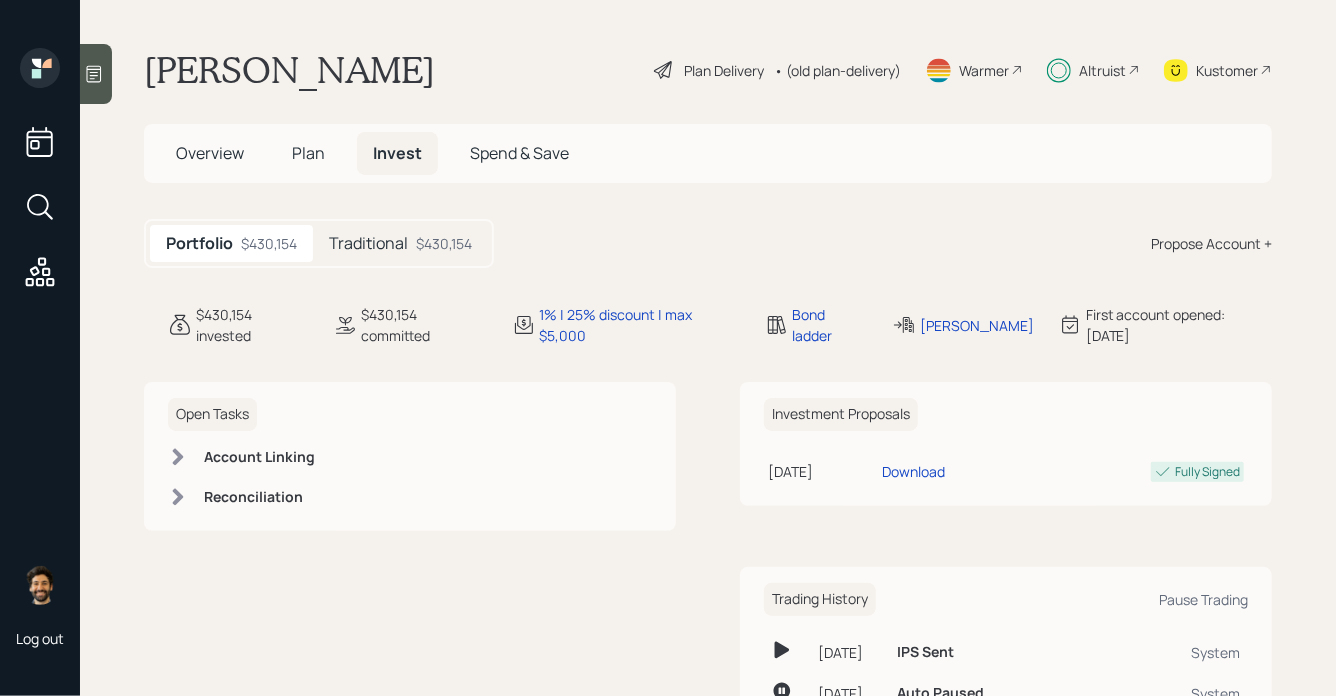click on "Plan" at bounding box center [308, 153] 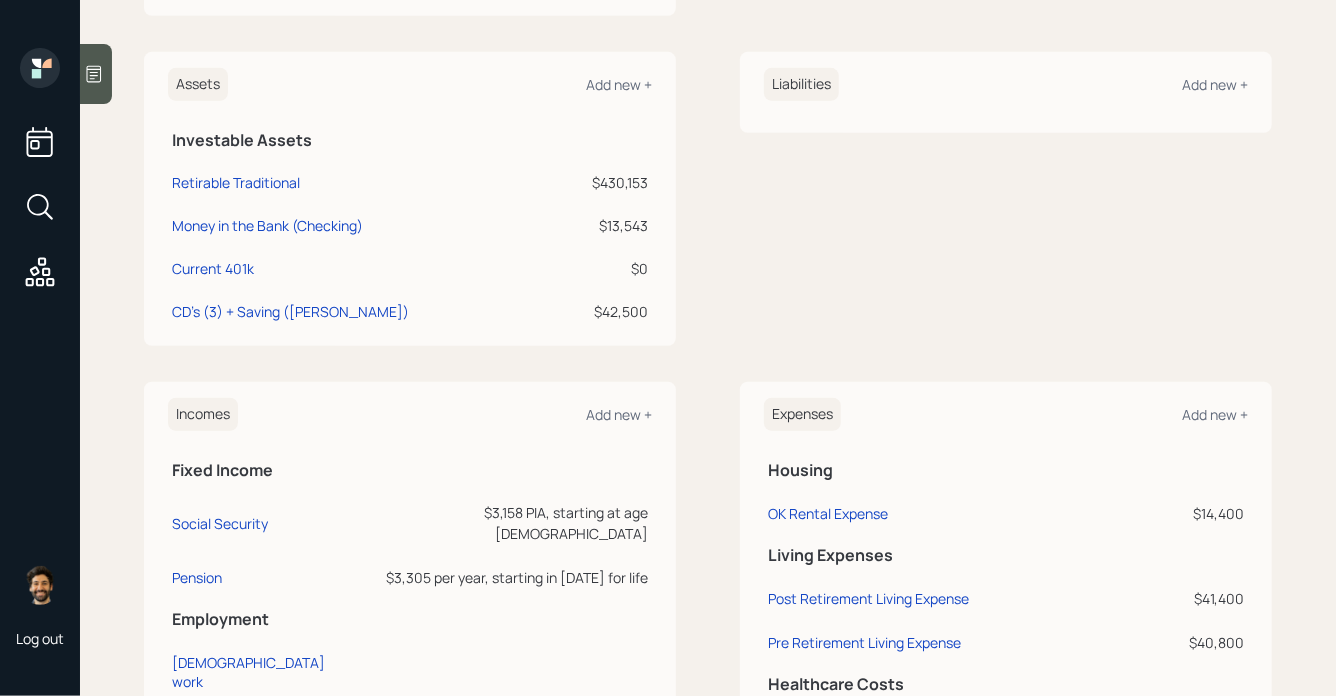 scroll, scrollTop: 561, scrollLeft: 0, axis: vertical 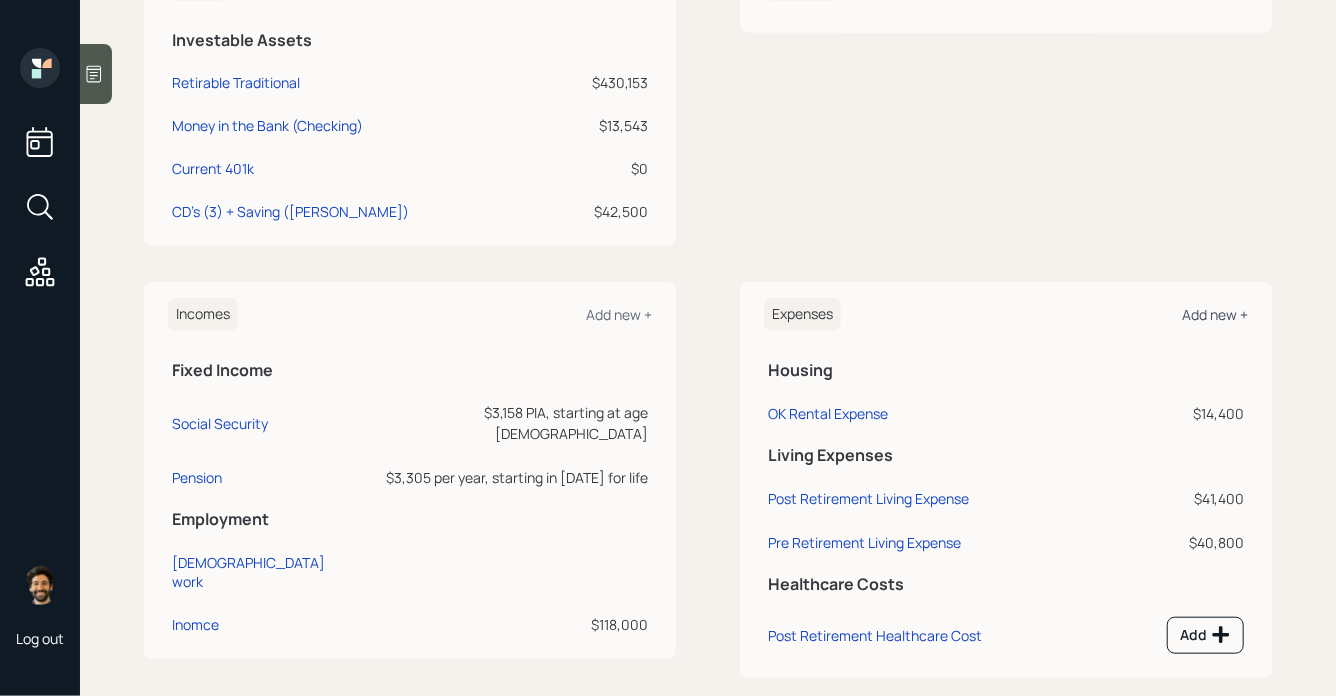 click on "Add new +" at bounding box center (1215, 314) 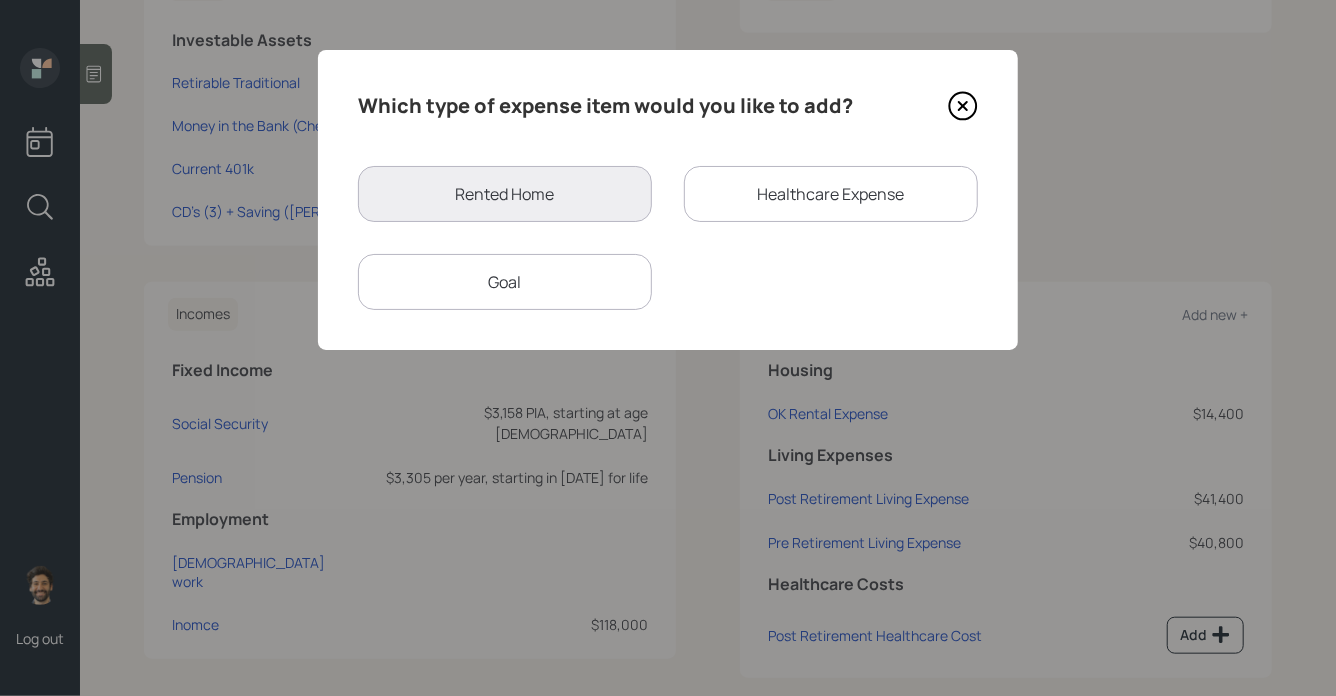 click on "Goal" at bounding box center (505, 282) 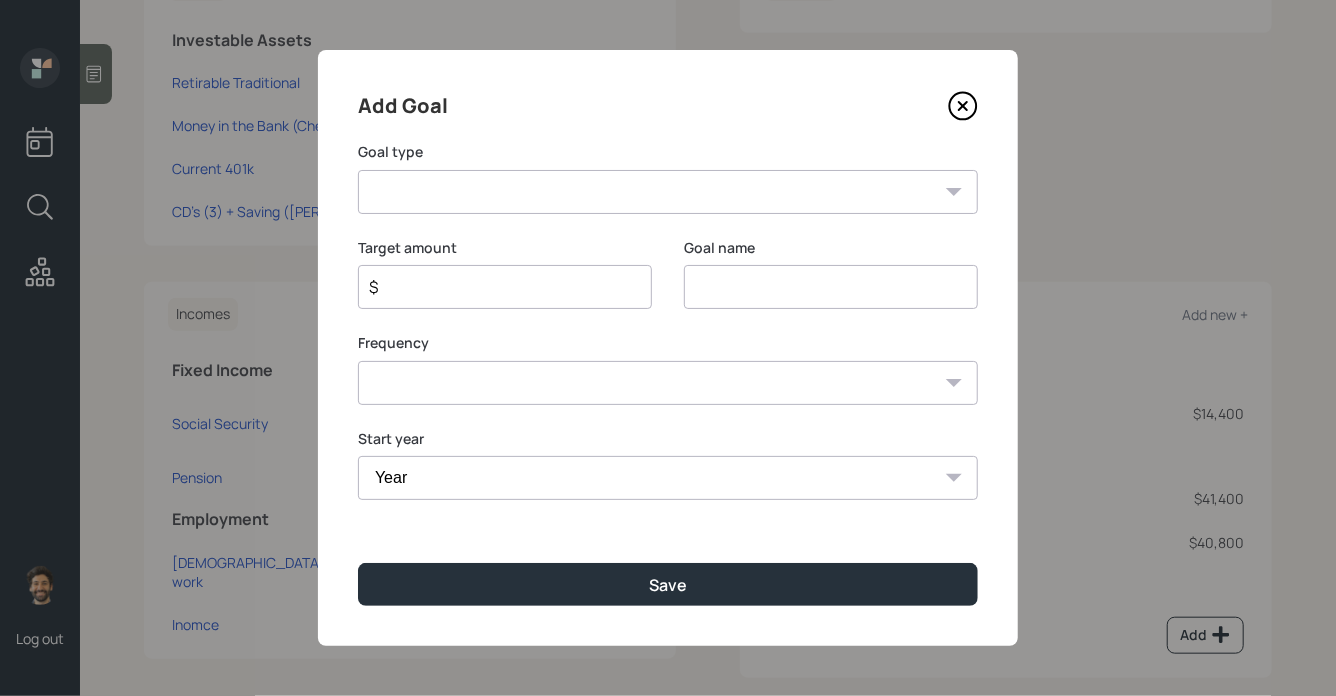click on "Create an emergency fund Donate to charity Purchase a home Make a purchase Support a dependent Plan for travel Purchase a car Leave an inheritance Other" at bounding box center [668, 192] 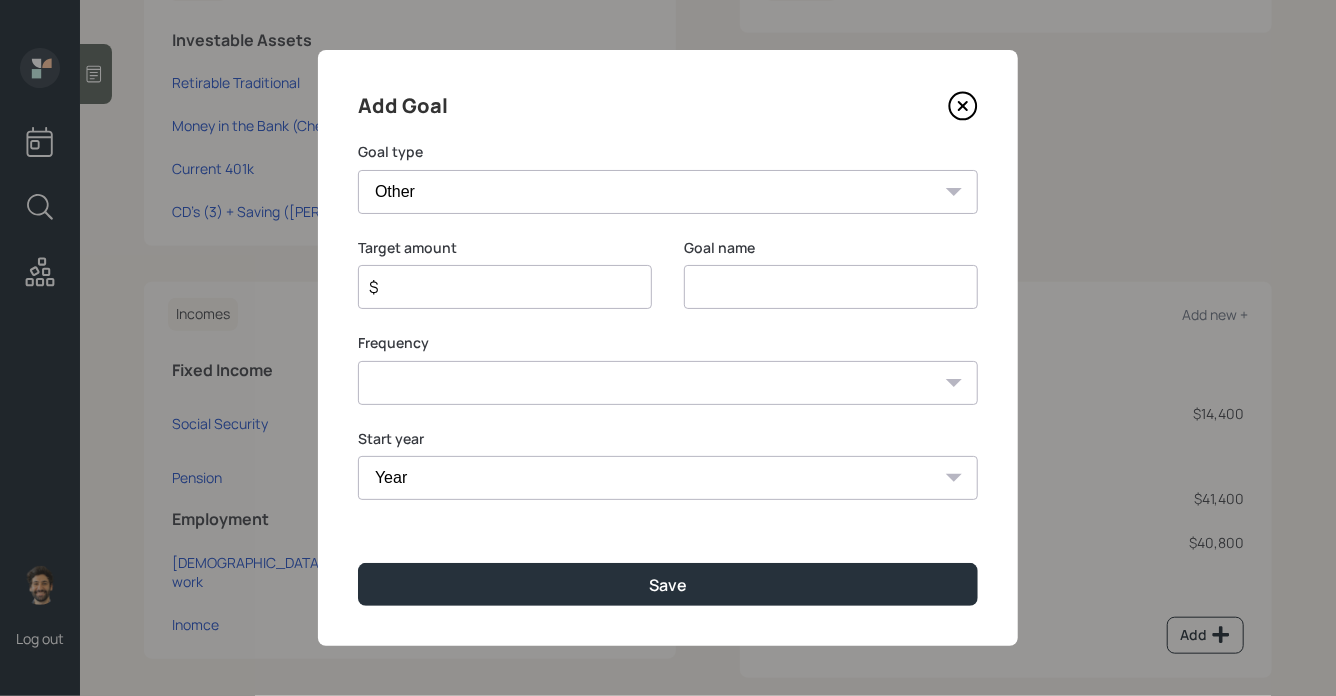 type on "Other" 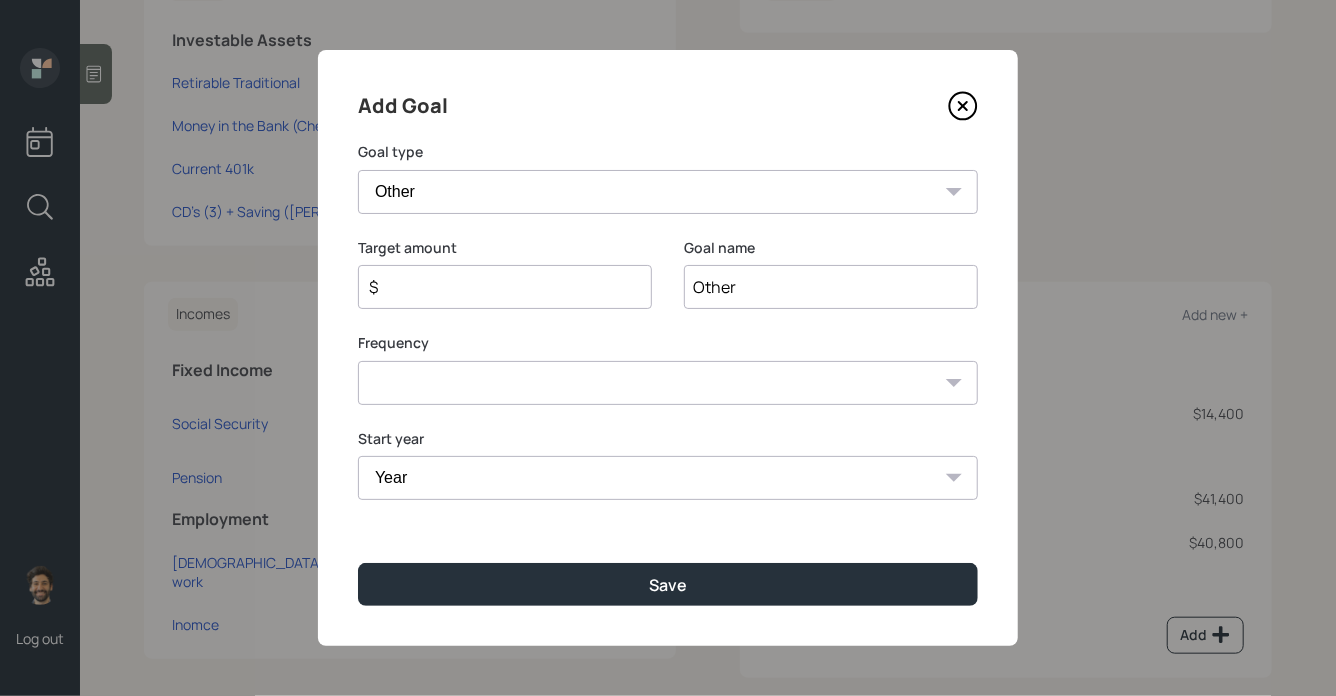 click on "Other" at bounding box center [831, 287] 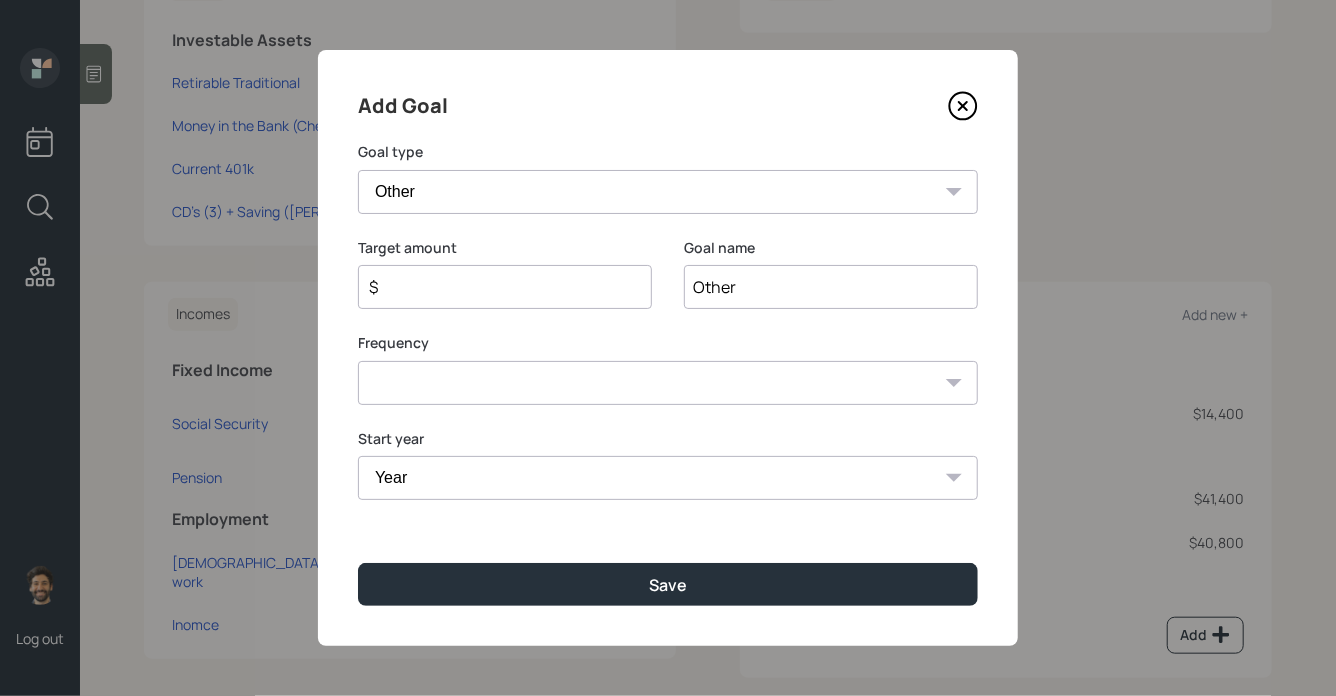 click on "One time Every 1 year Every 2 years Every 3 years Every 4 years Every 5 years Every 6 years Every 7 years Every 8 years Every 9 years" at bounding box center (668, 383) 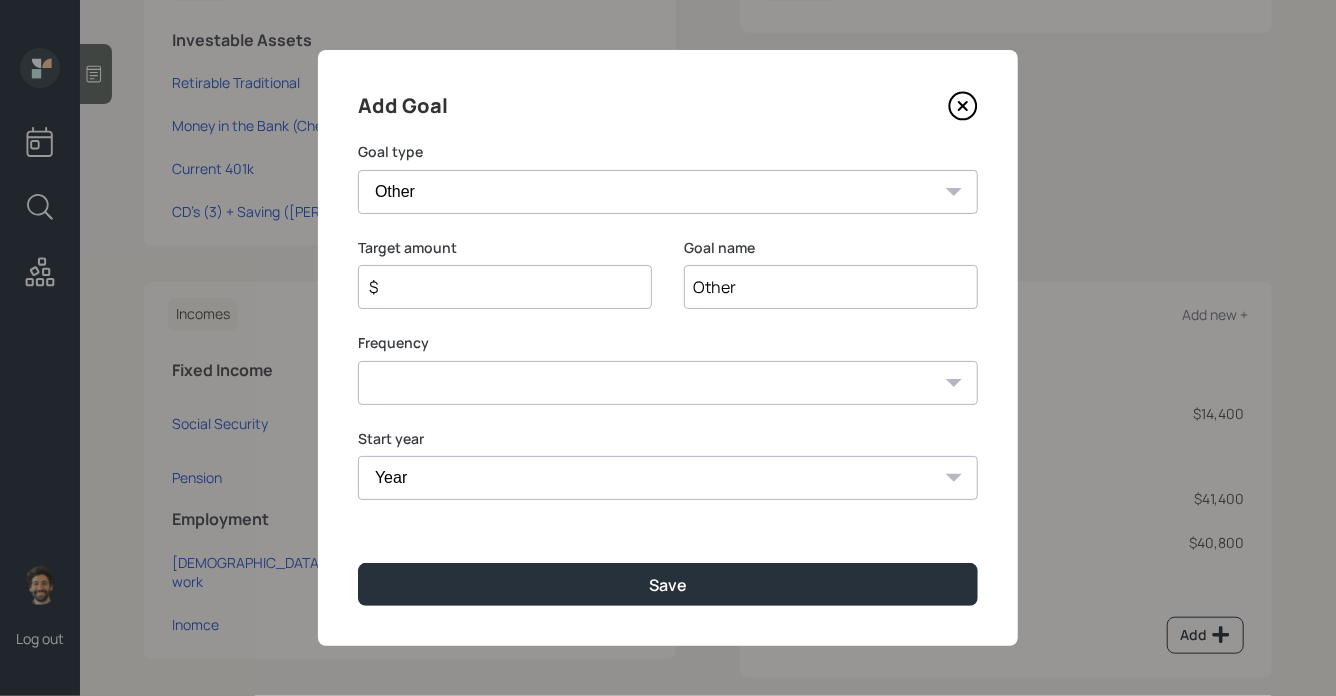 select on "0" 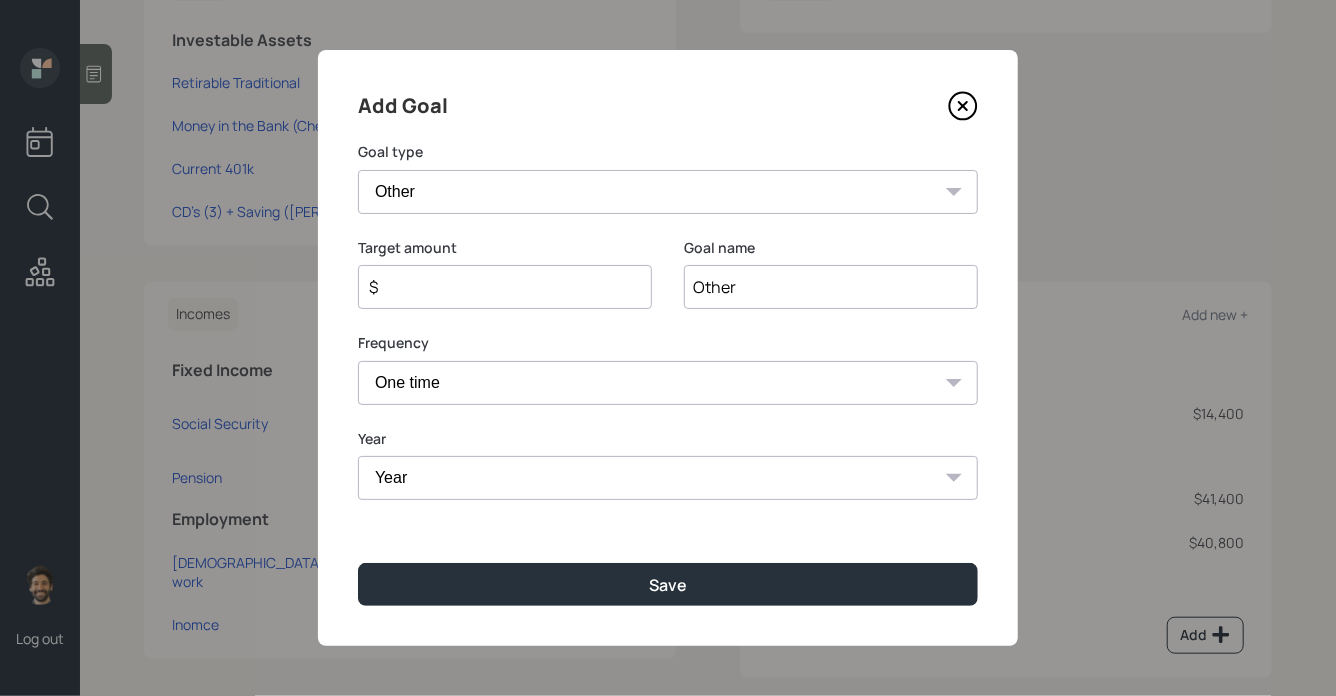 click on "$" at bounding box center [497, 287] 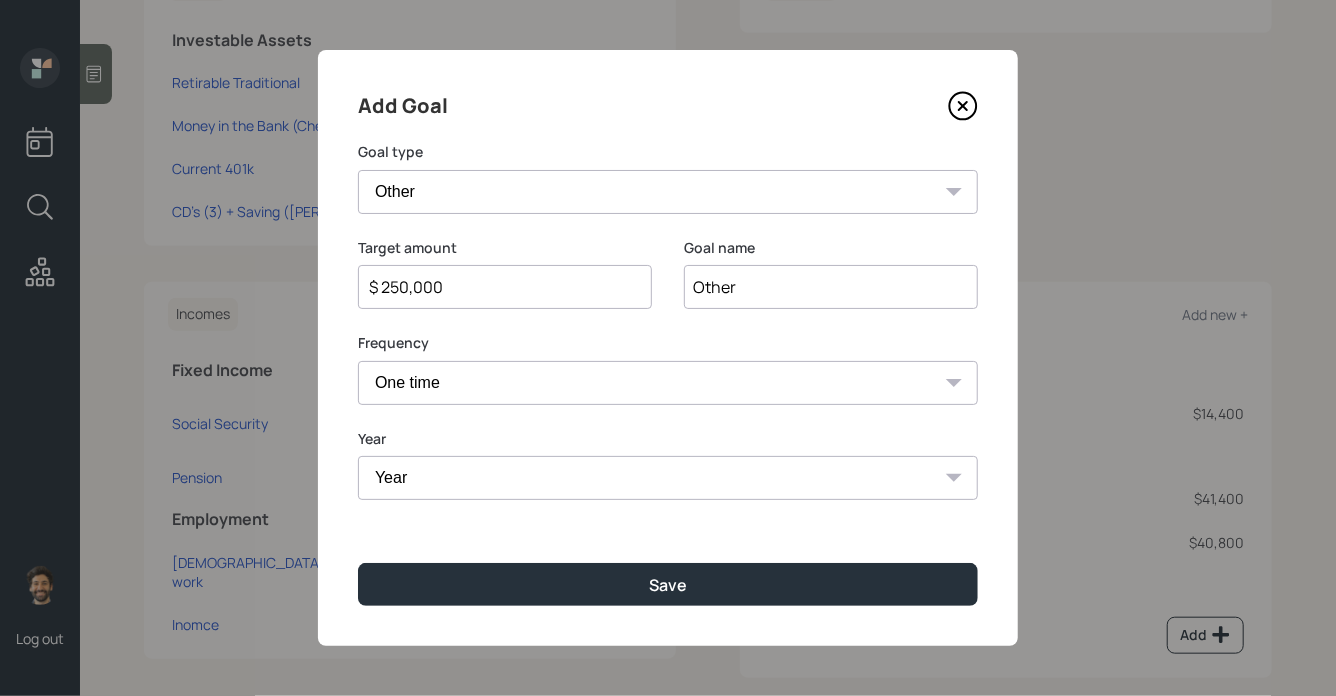 type on "$ 250,000" 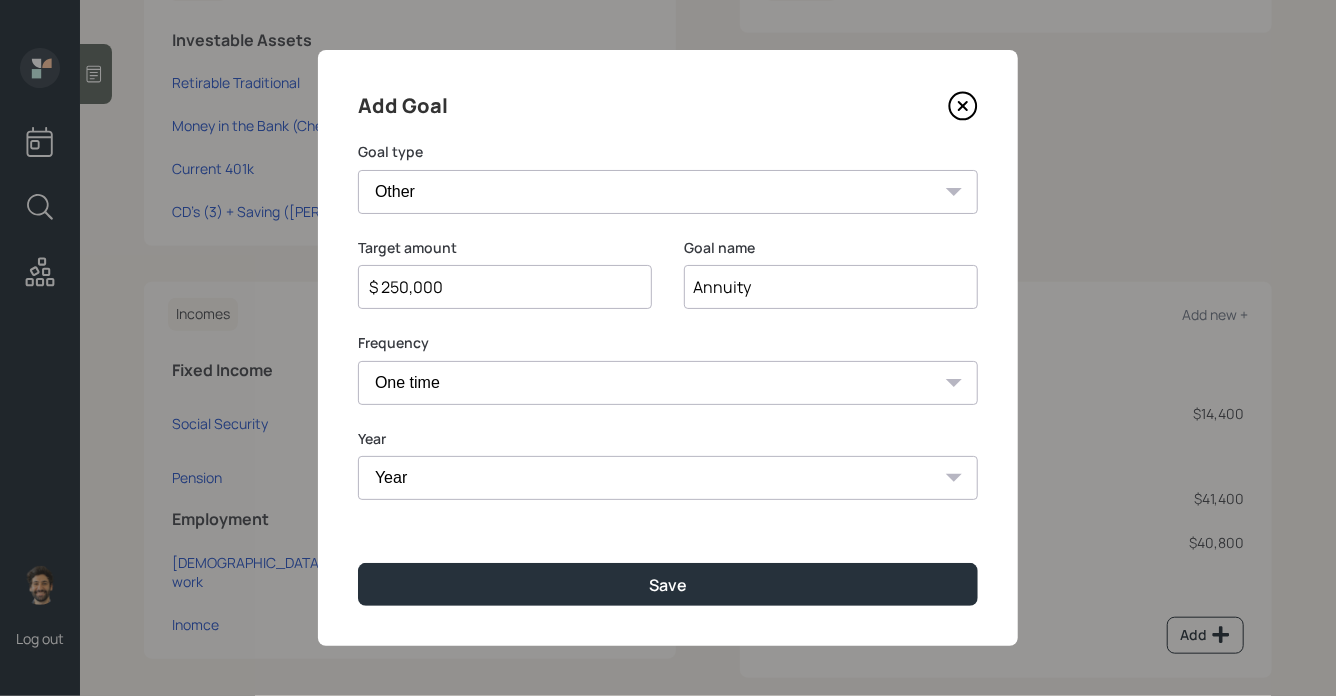 type on "Annuity" 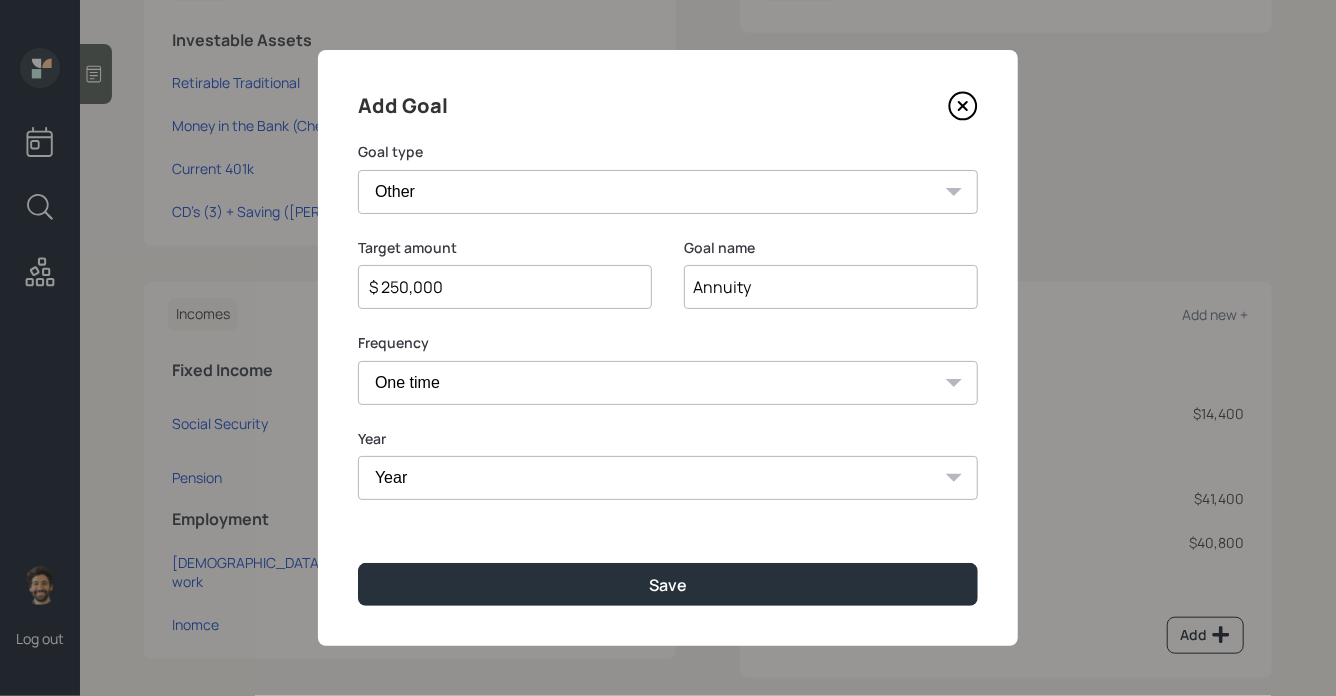 click on "Year 2025 2026 2027 2028 2029 2030 2031 2032 2033 2034 2035 2036 2037 2038 2039 2040 2041 2042 2043 2044 2045 2046 2047 2048 2049 2050 2051 2052" at bounding box center [668, 478] 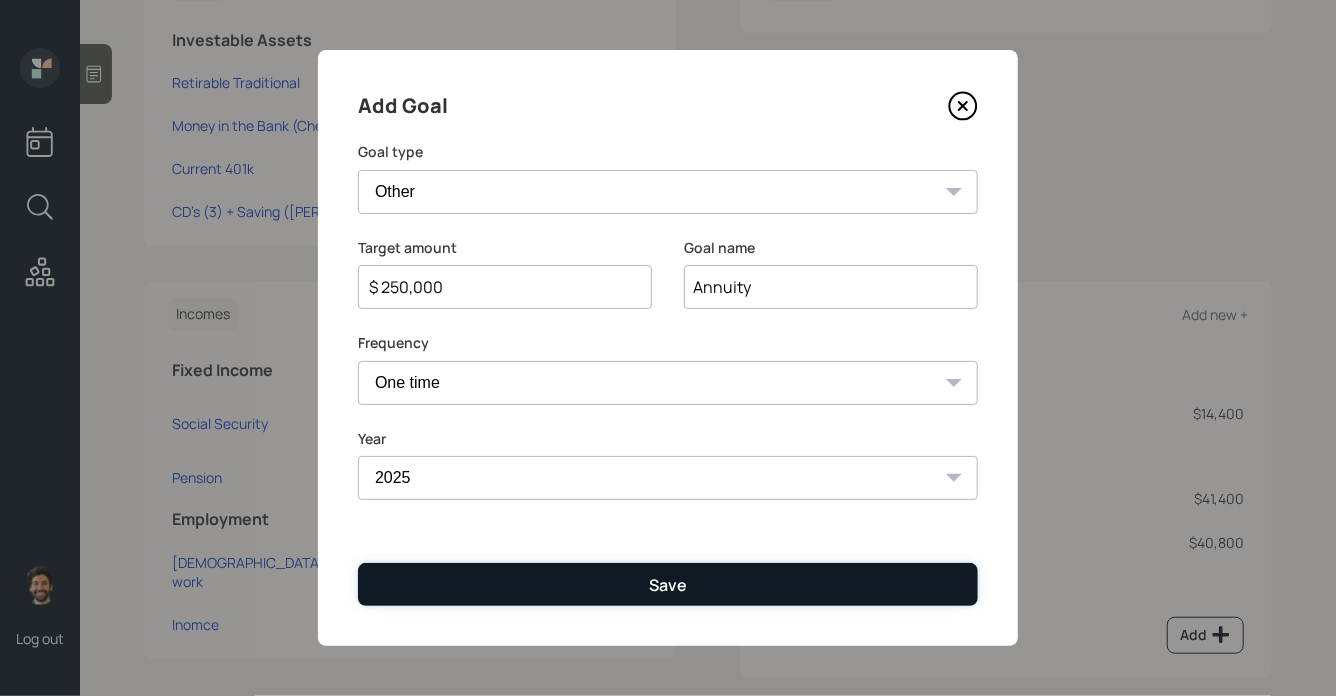 click on "Save" at bounding box center [668, 584] 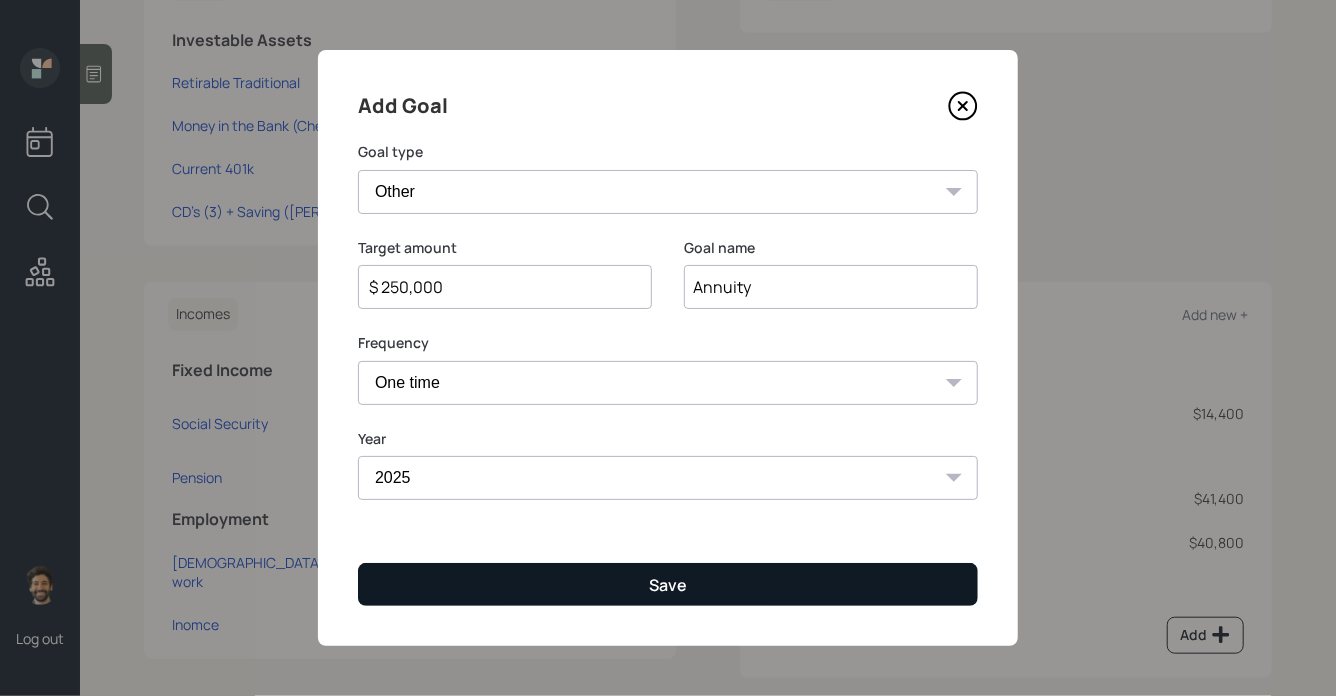 type on "$" 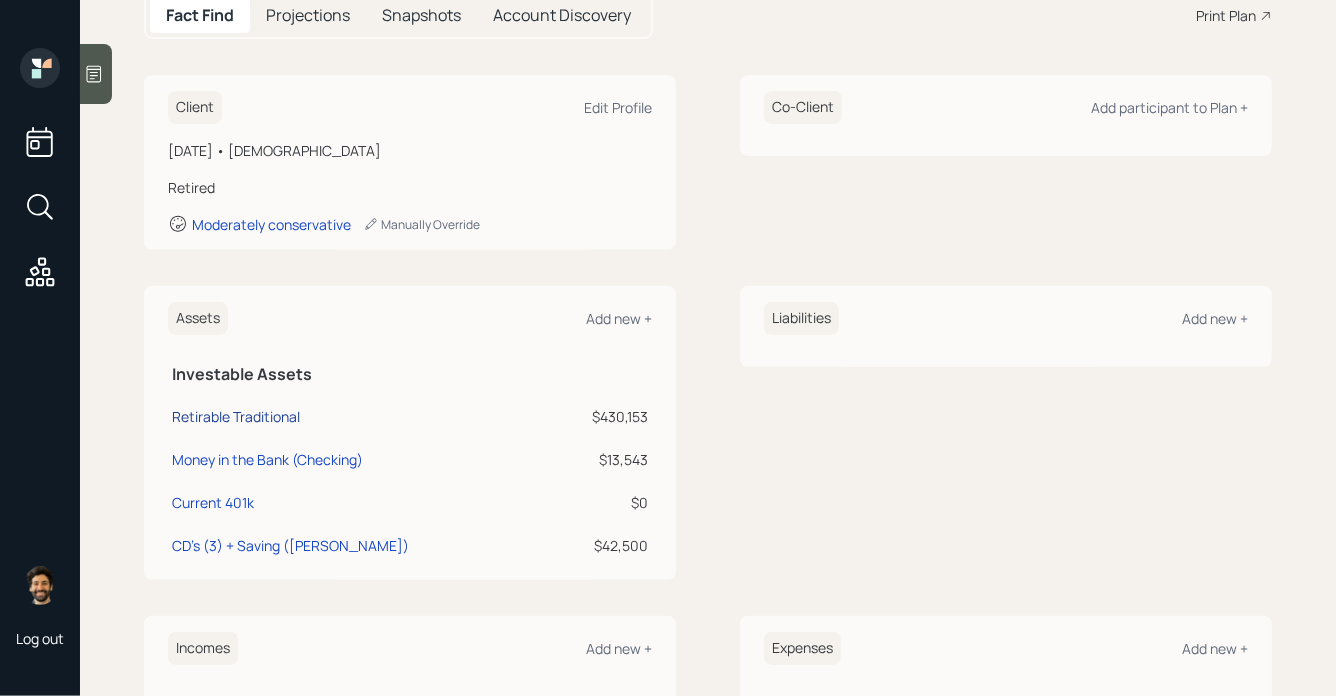 scroll, scrollTop: 0, scrollLeft: 0, axis: both 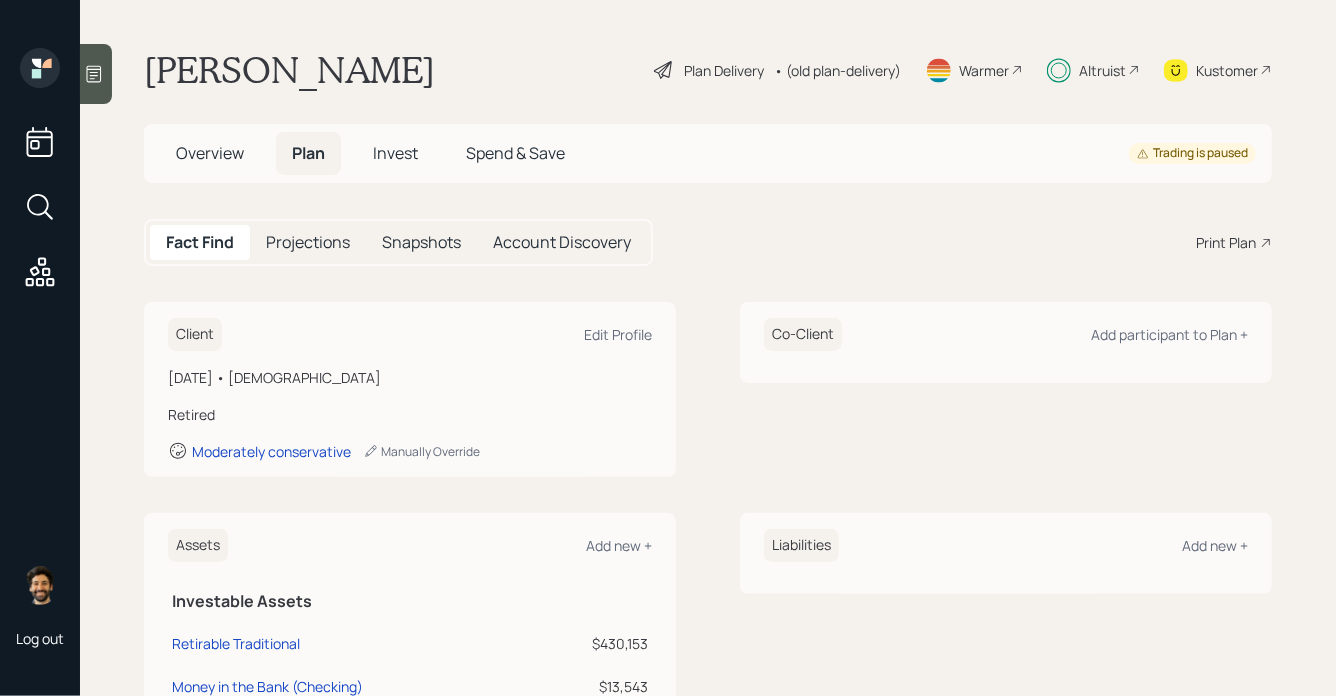 click on "Invest" at bounding box center (395, 153) 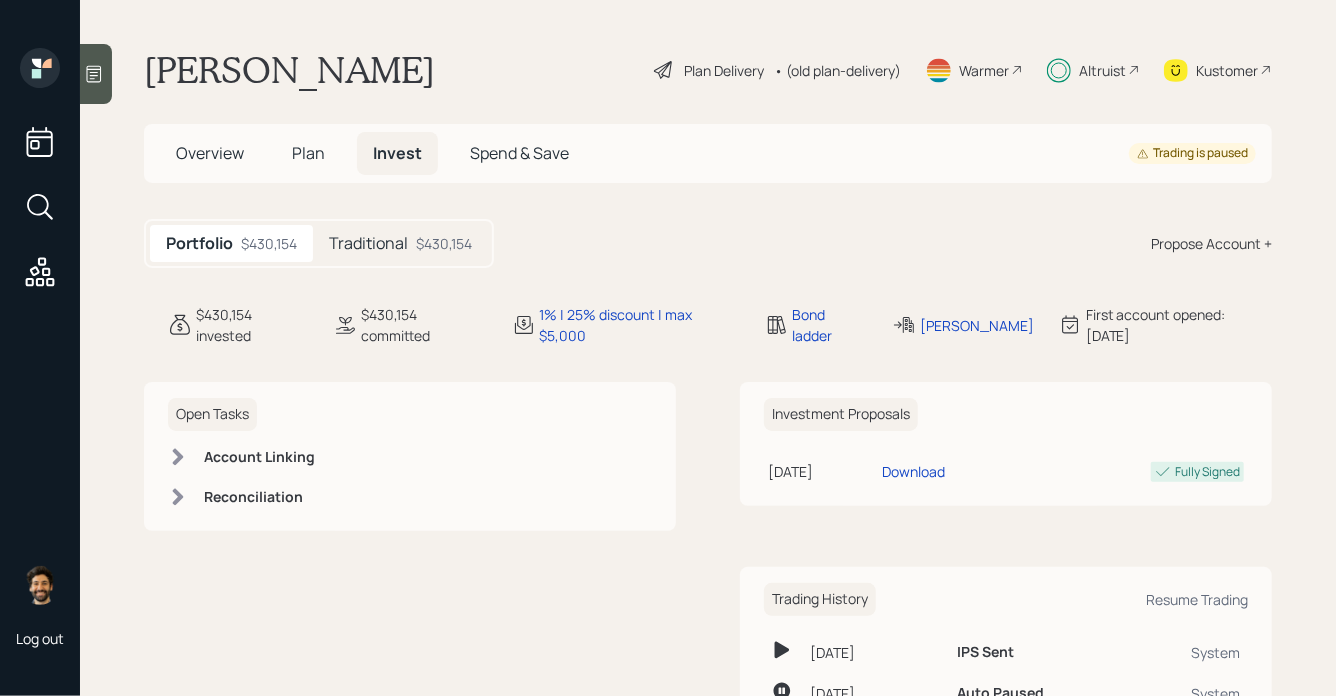 click on "Traditional" at bounding box center (368, 243) 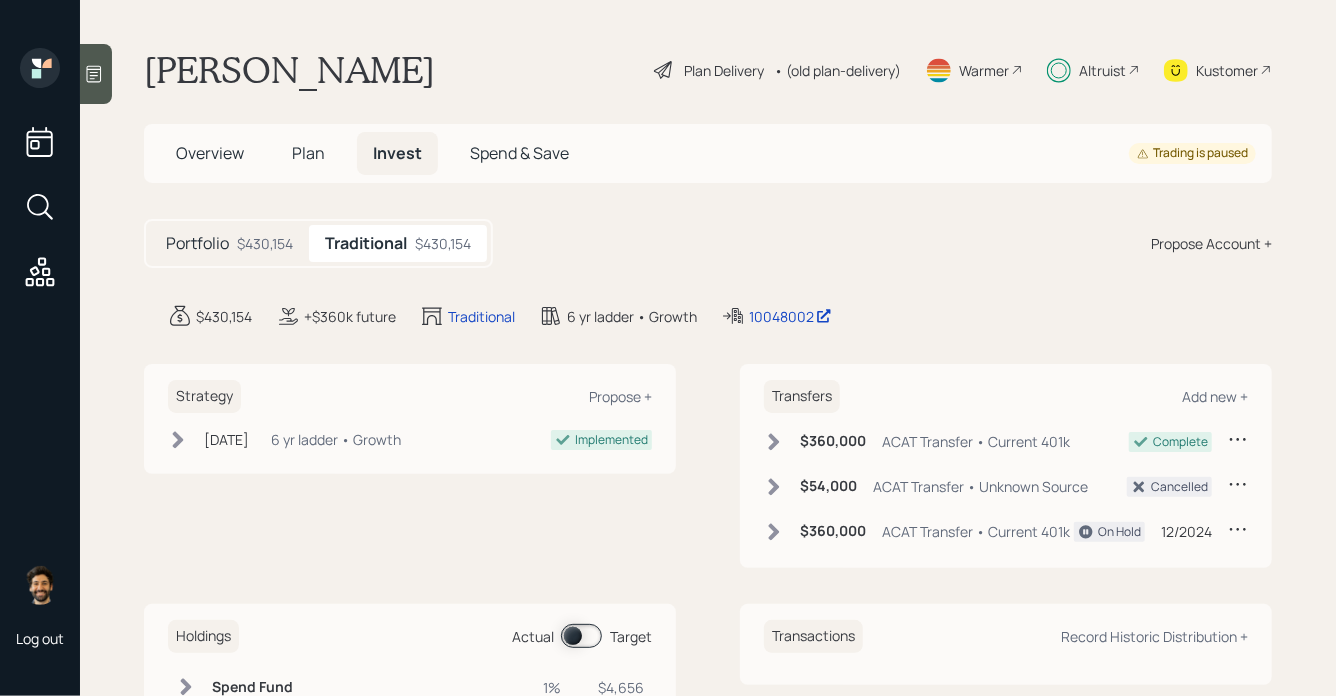 scroll, scrollTop: 155, scrollLeft: 0, axis: vertical 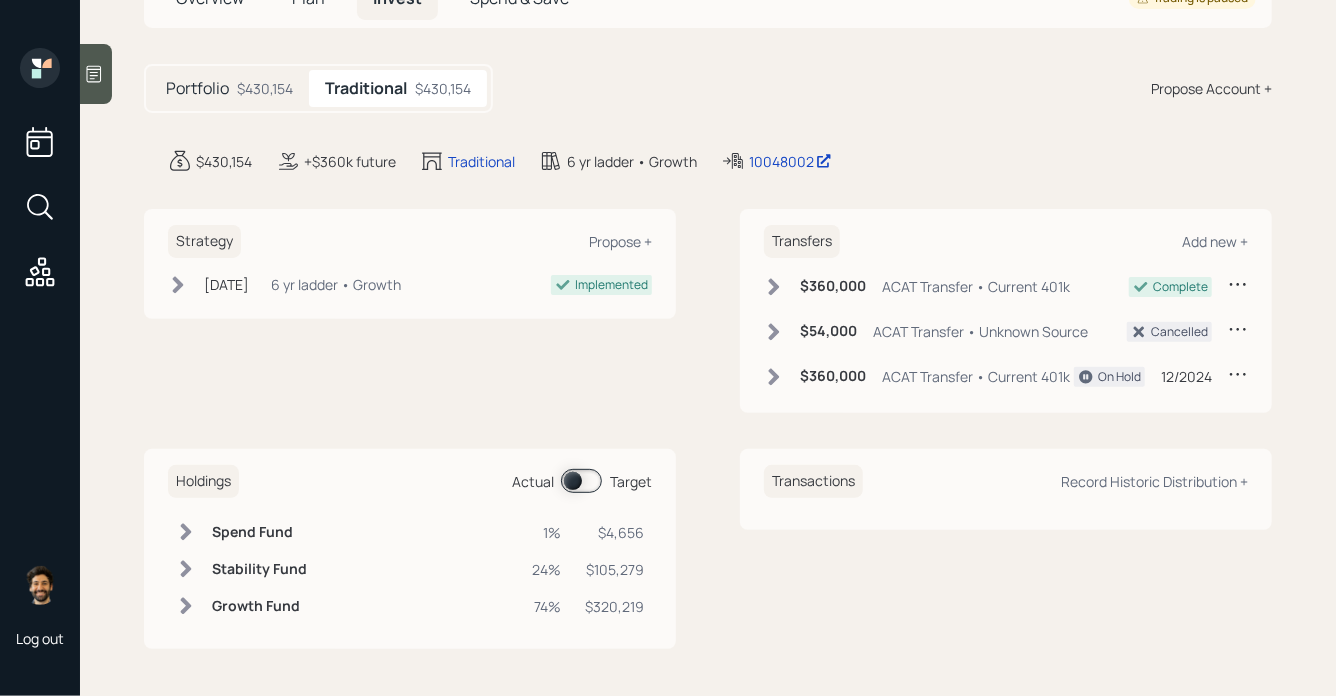 click at bounding box center (581, 481) 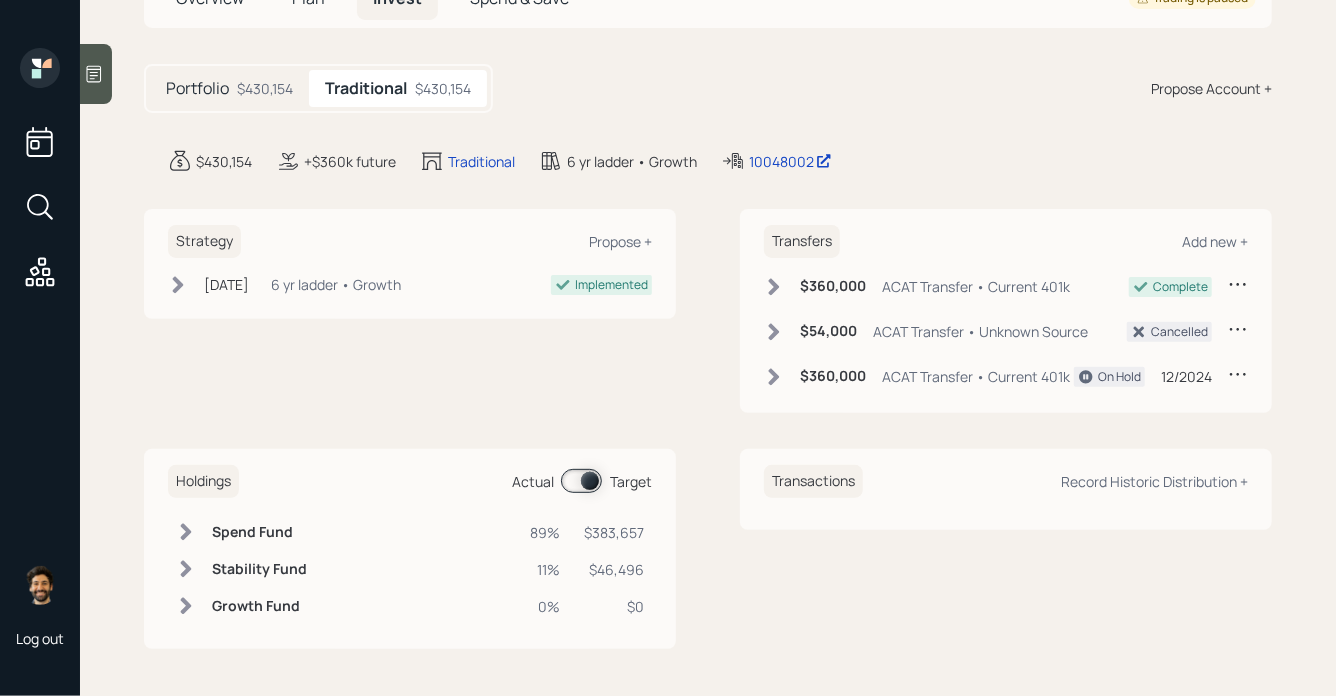 click at bounding box center (186, 532) 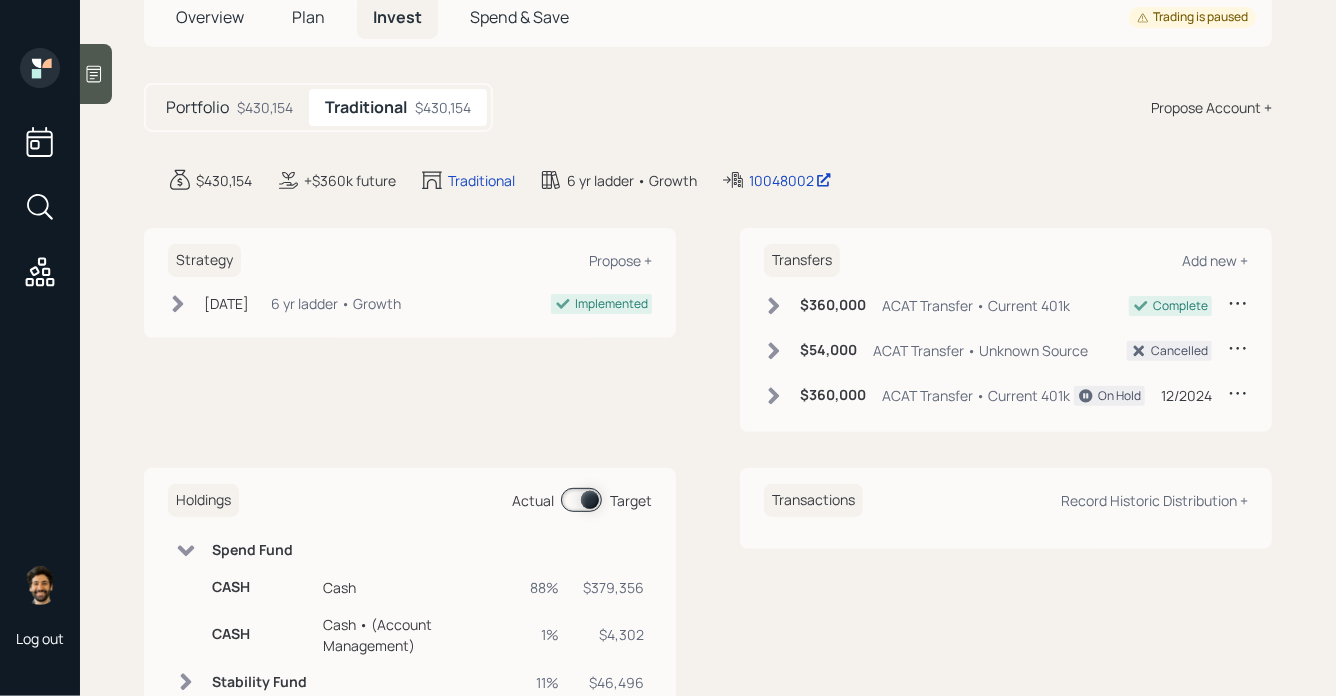 scroll, scrollTop: 135, scrollLeft: 0, axis: vertical 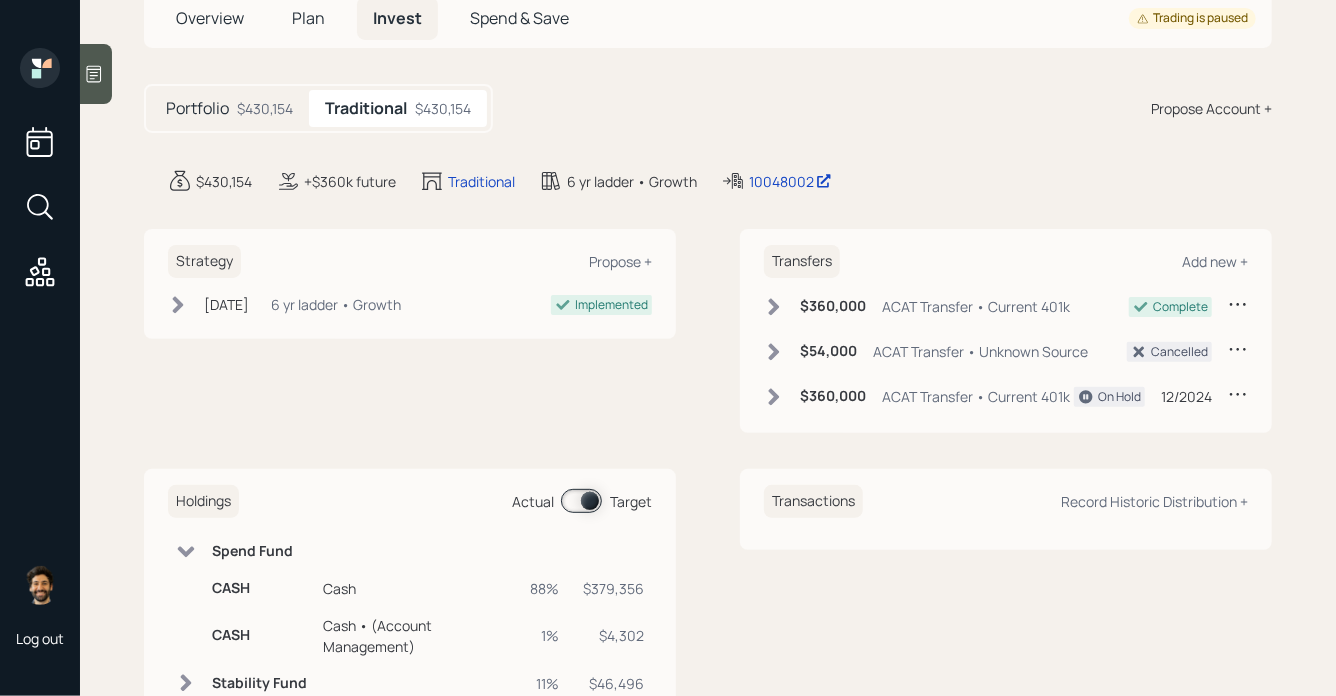 click on "Plan" at bounding box center (308, 18) 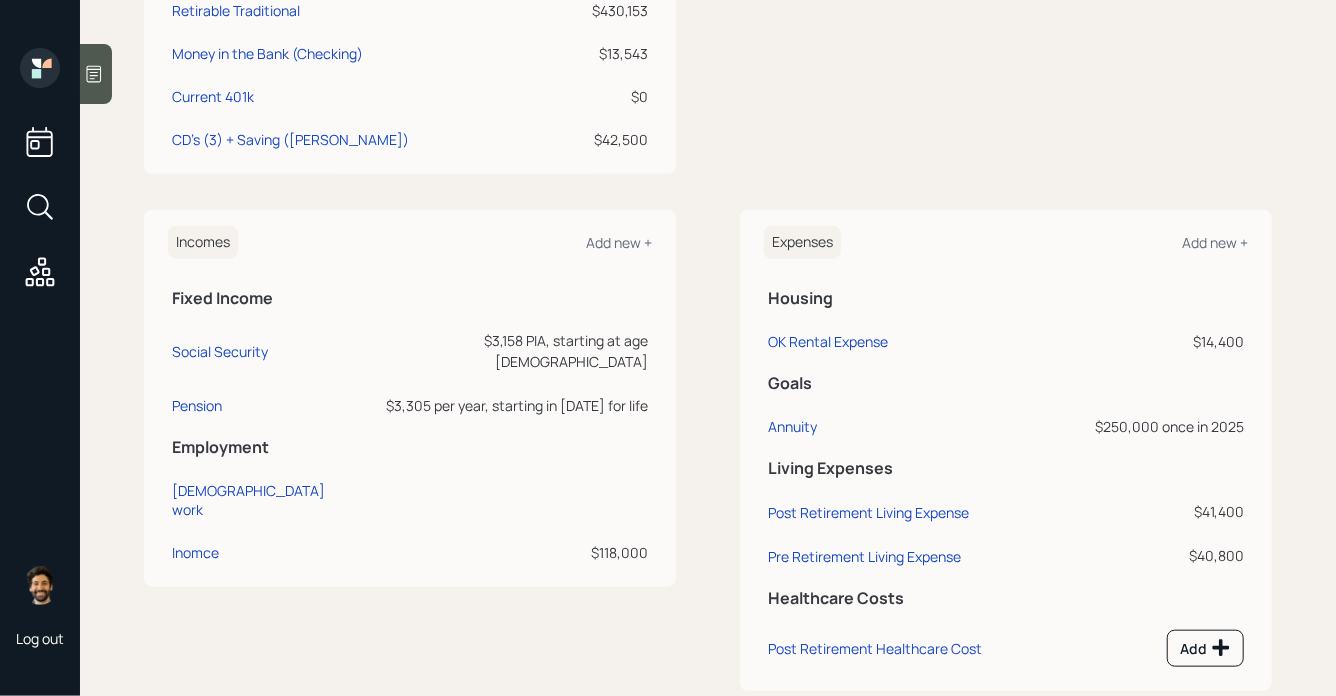 scroll, scrollTop: 675, scrollLeft: 0, axis: vertical 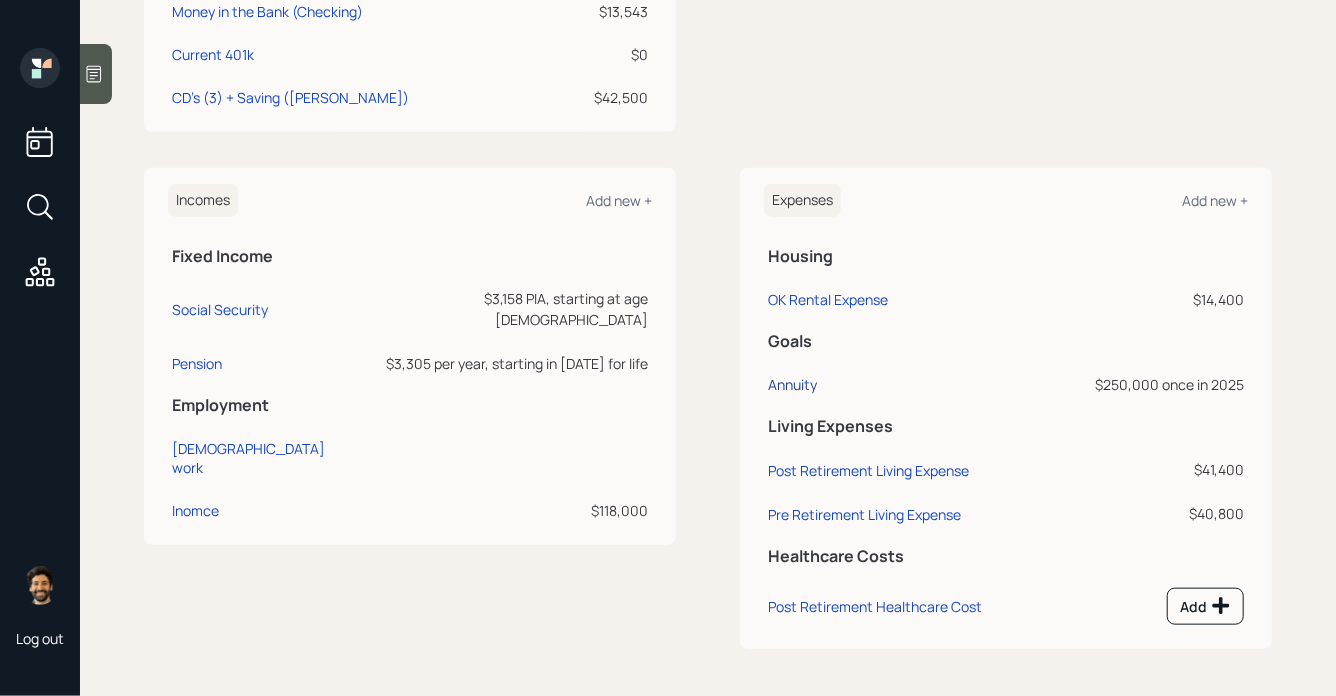 click on "Annuity" at bounding box center (792, 384) 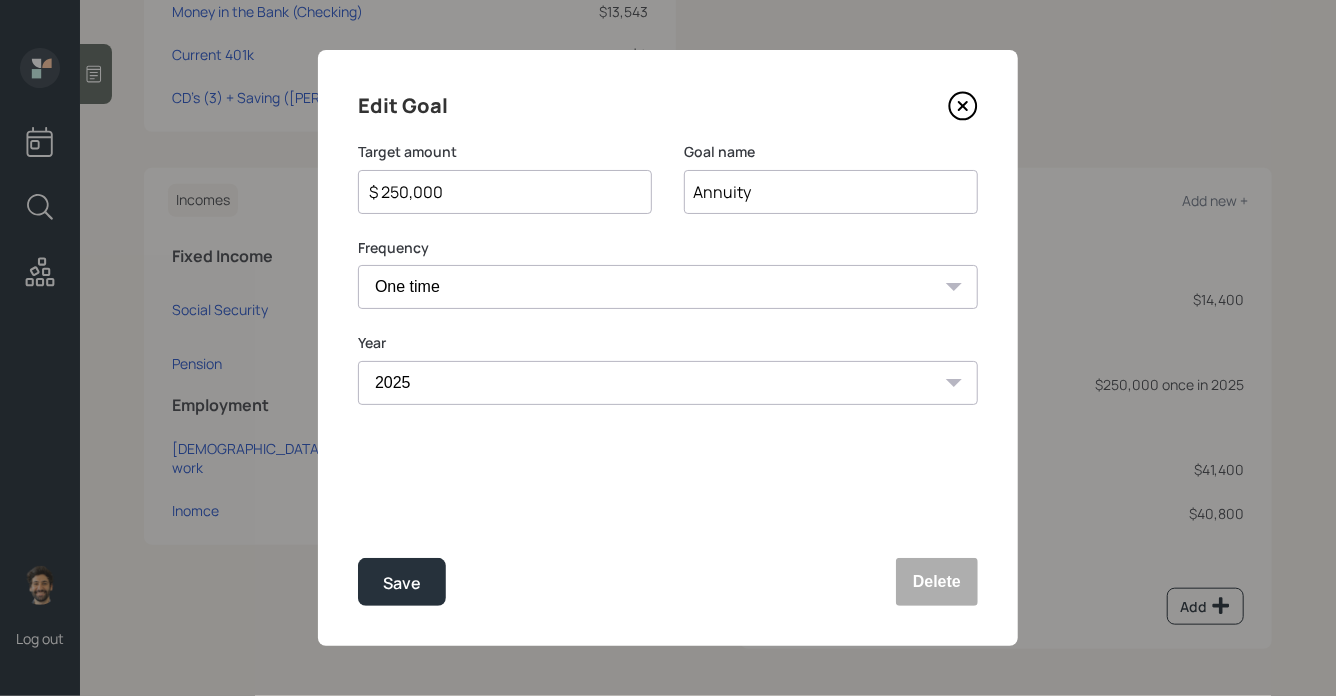 click on "$ 250,000" at bounding box center [497, 192] 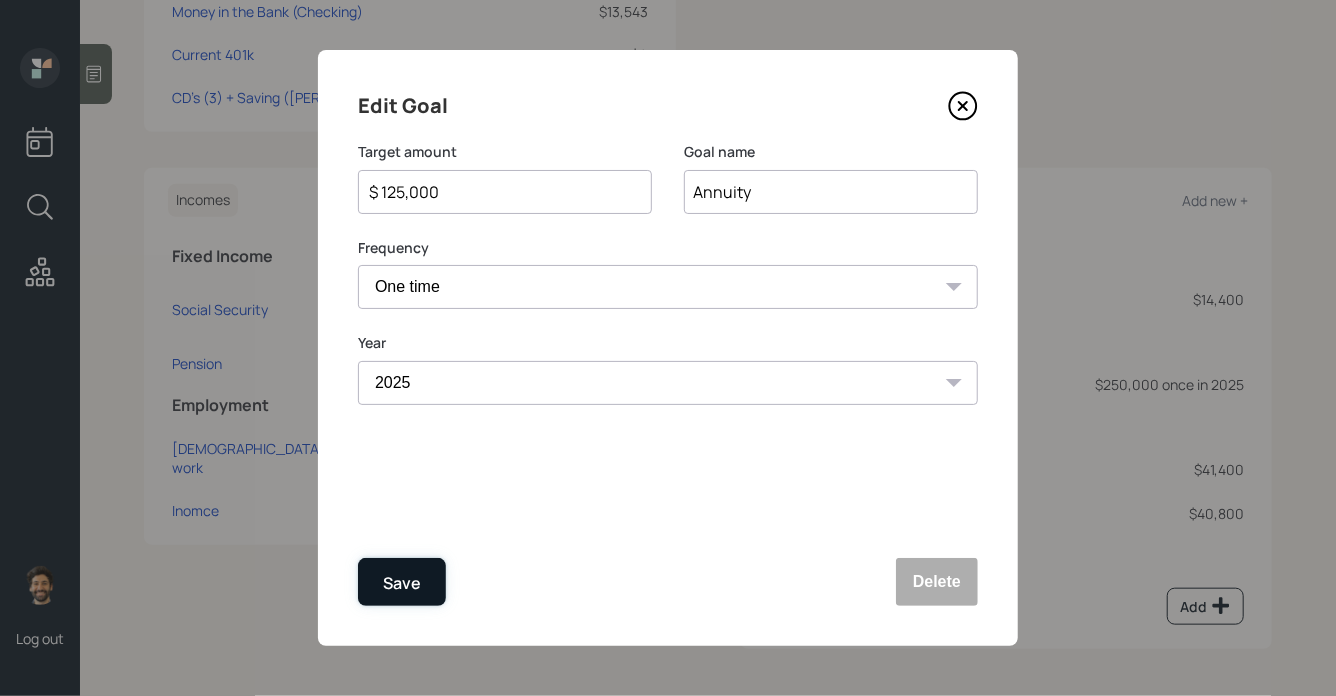 click on "Save" at bounding box center (402, 582) 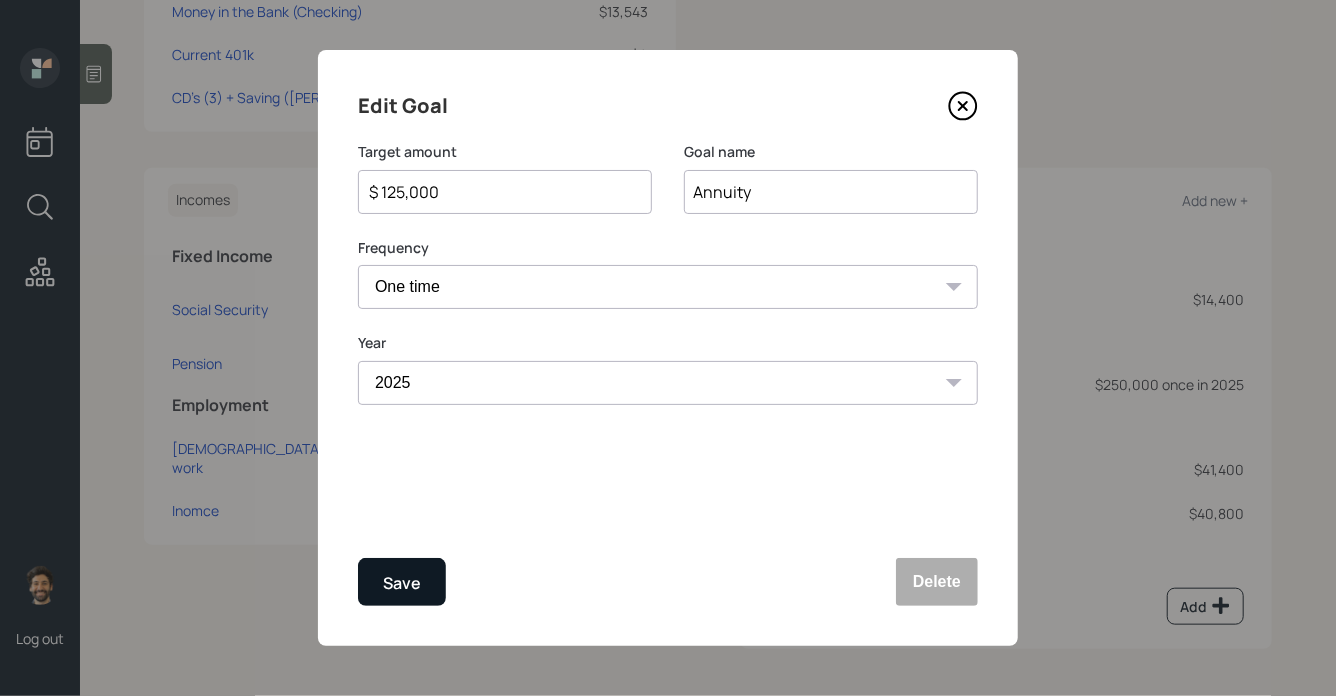 type on "$ 250,000" 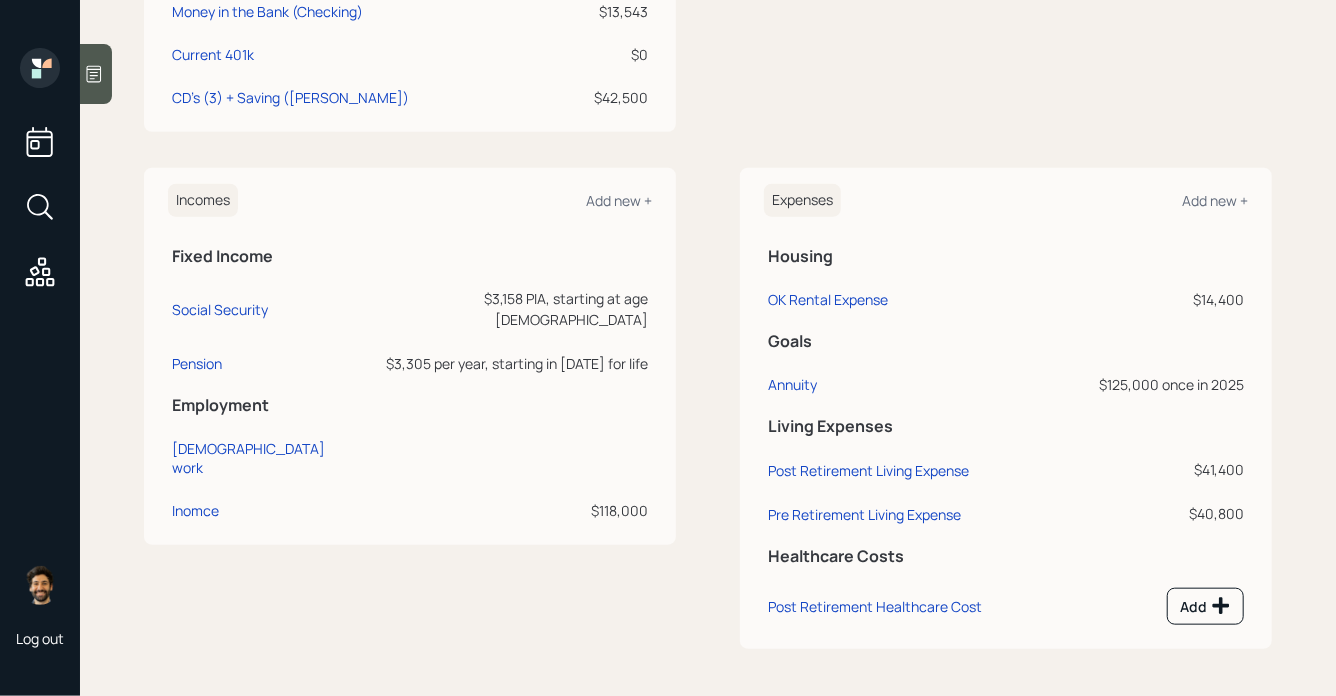 scroll, scrollTop: 0, scrollLeft: 0, axis: both 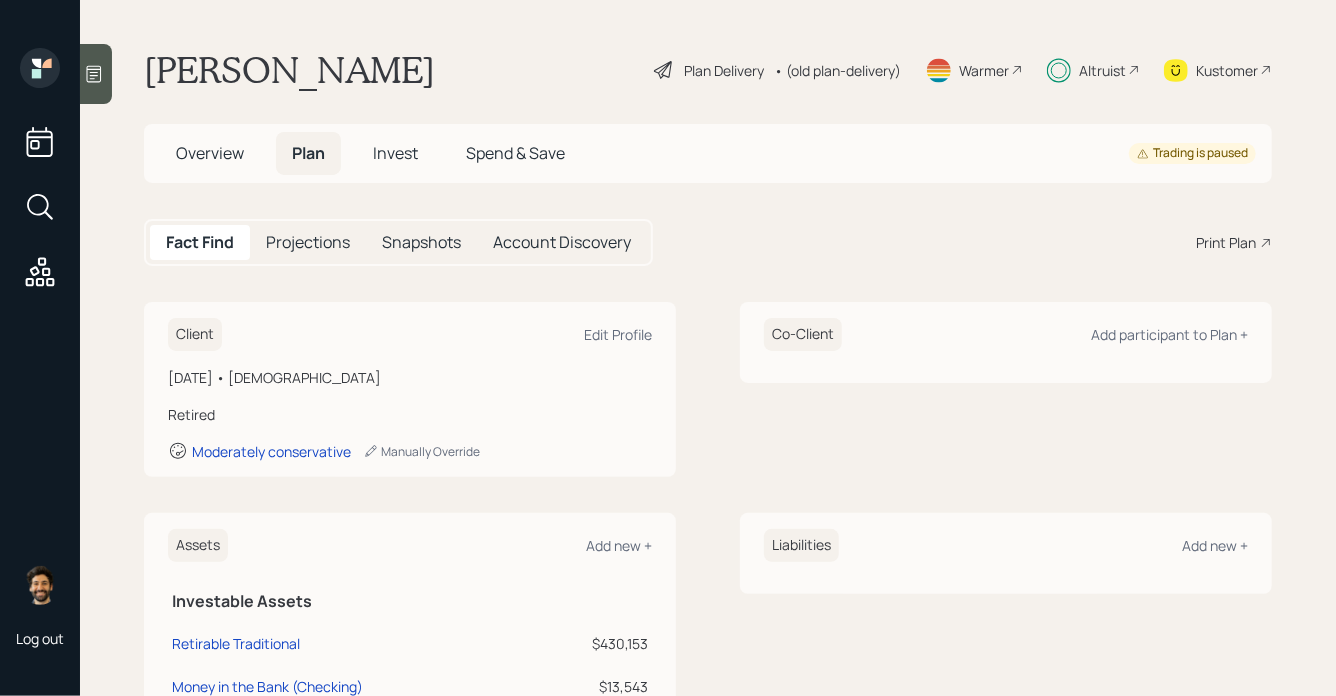 click on "Invest" at bounding box center (395, 153) 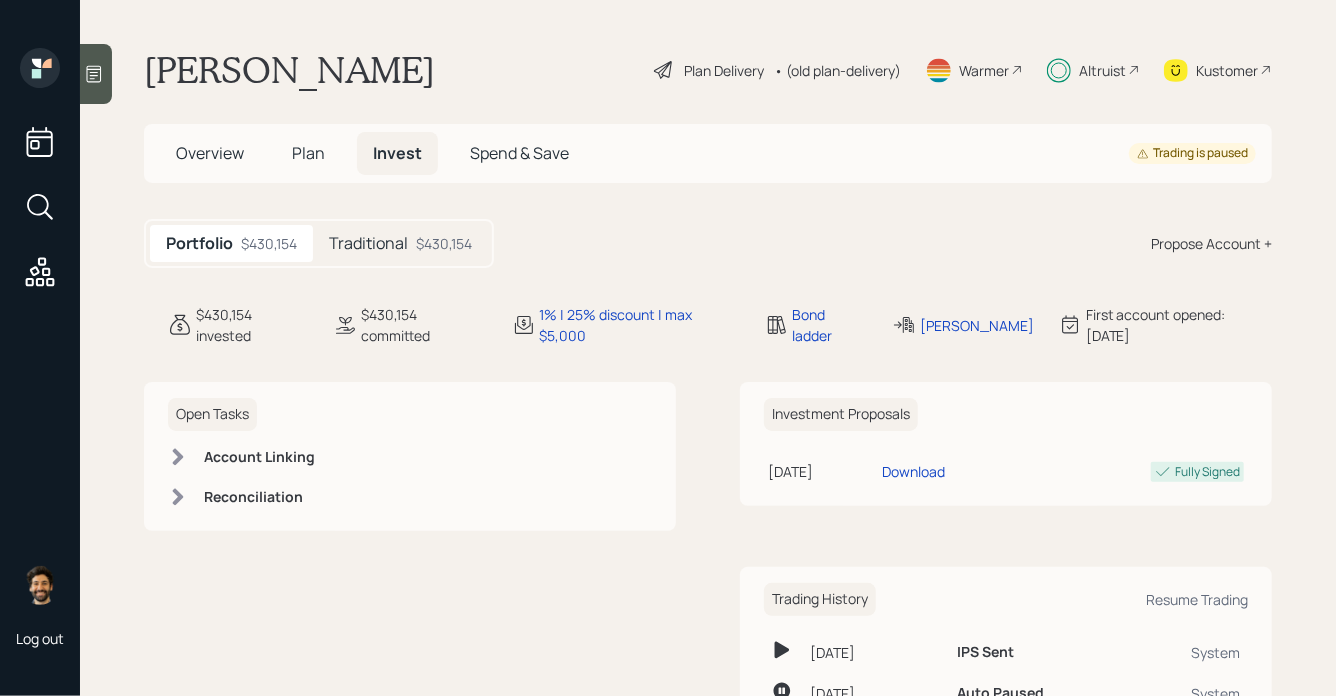 click on "Traditional" at bounding box center (368, 243) 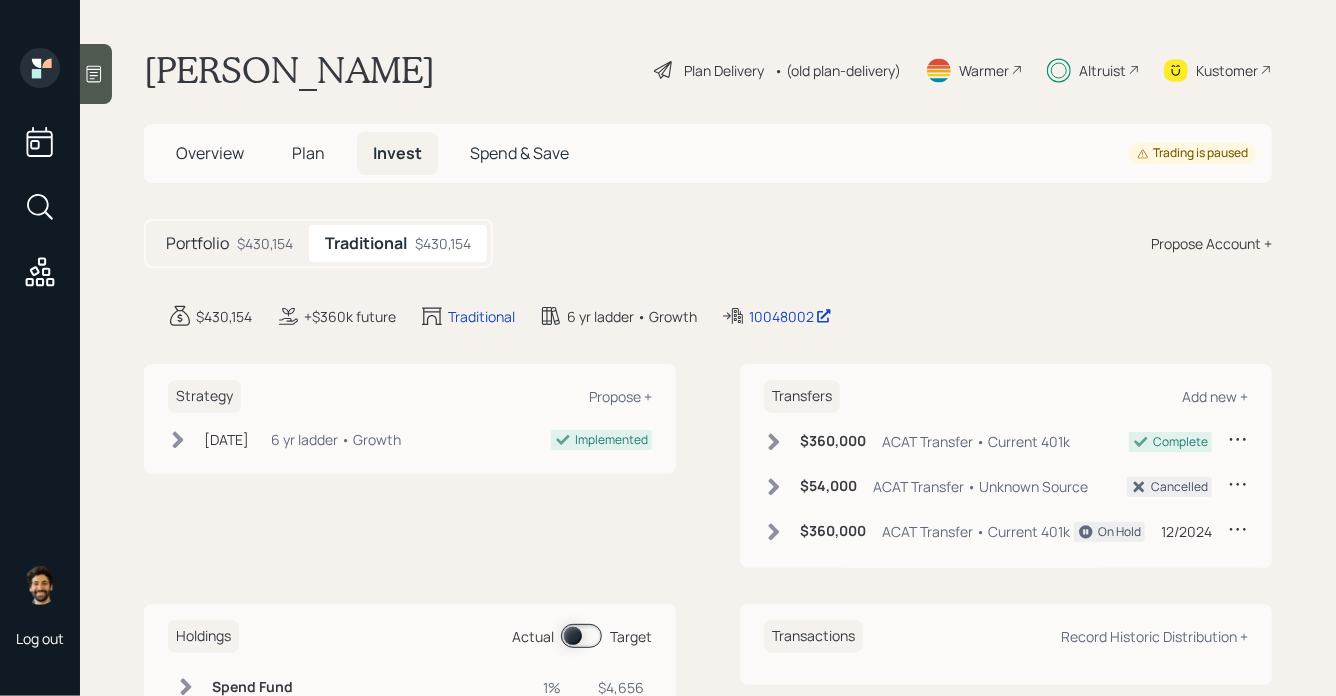 click at bounding box center (581, 636) 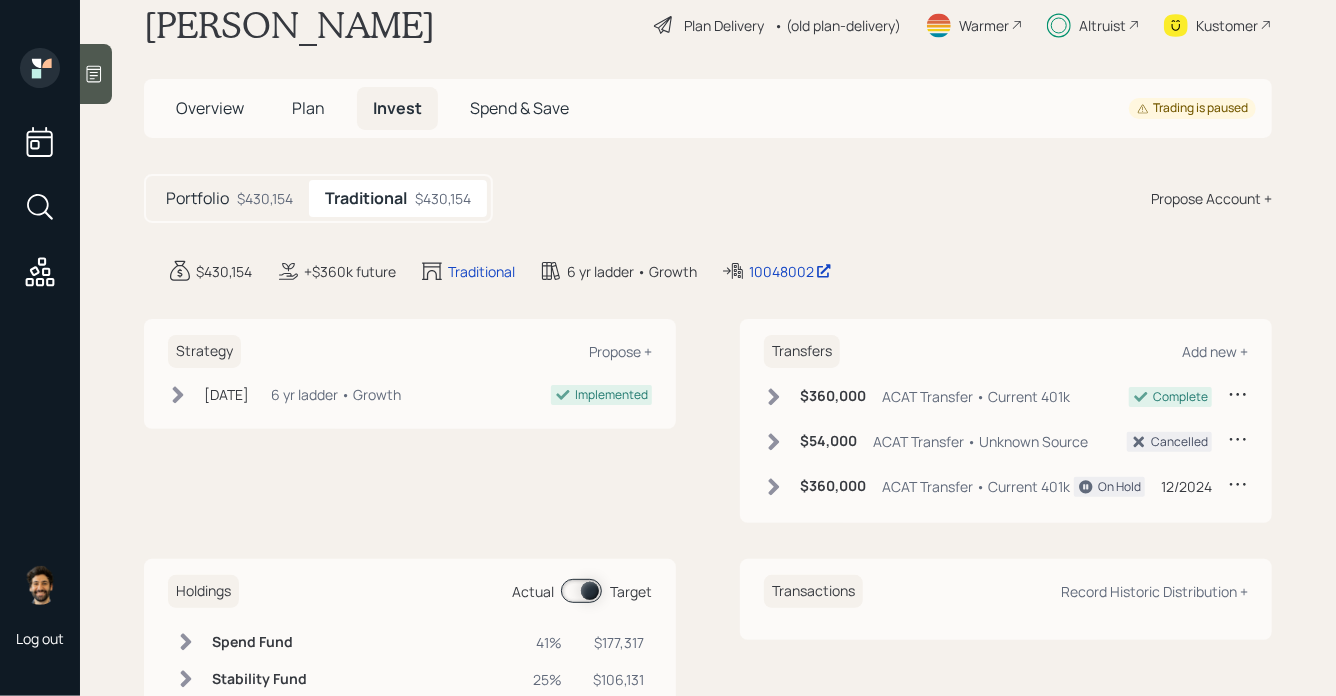 scroll, scrollTop: 0, scrollLeft: 0, axis: both 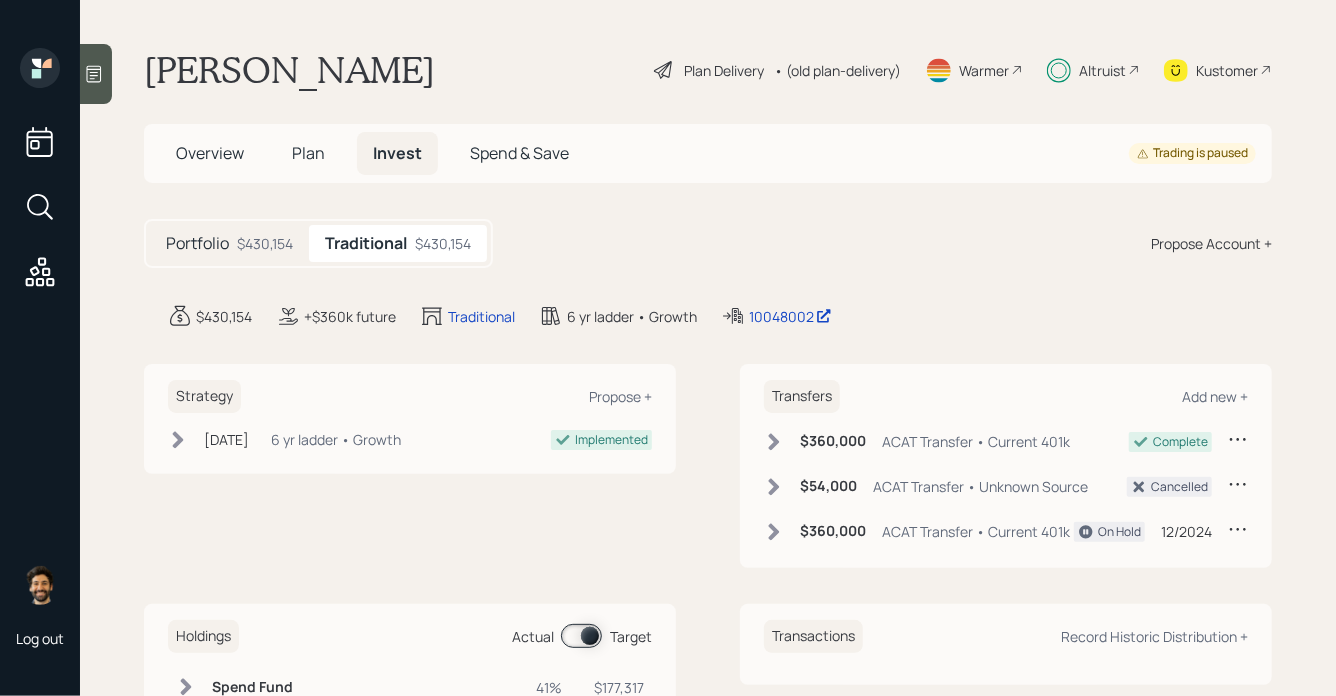 click on "Plan" at bounding box center [308, 153] 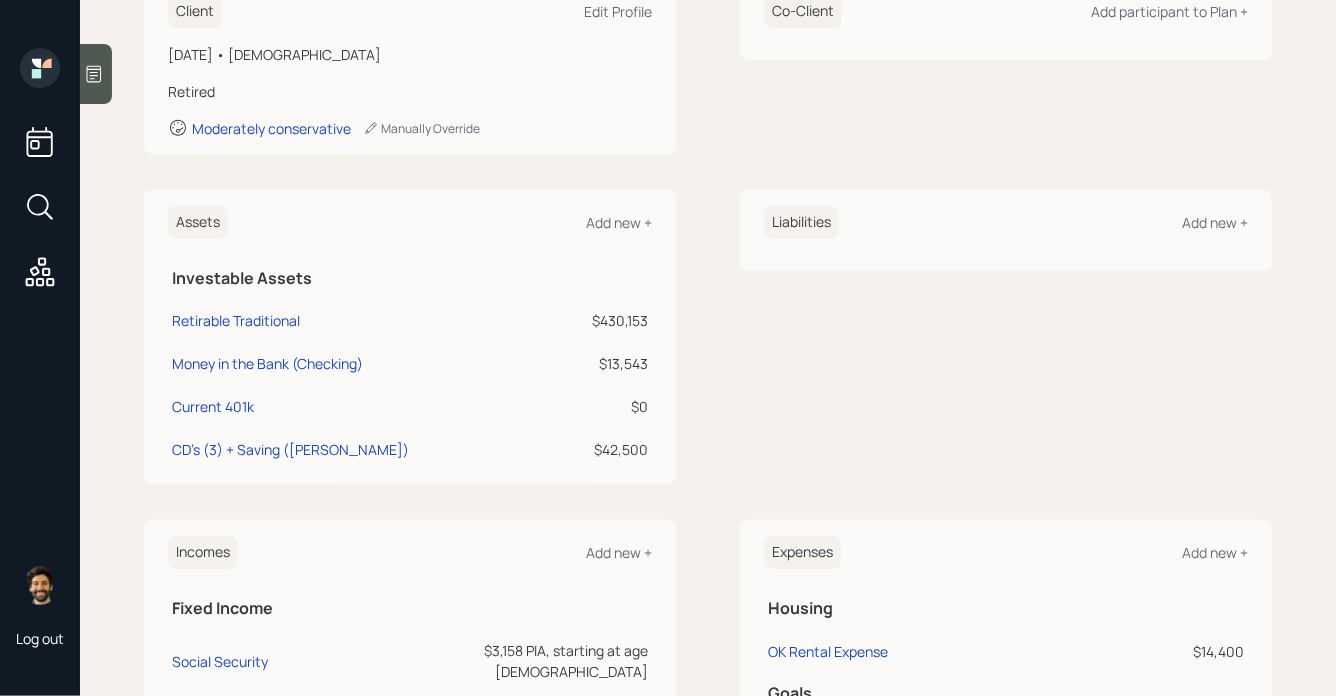 scroll, scrollTop: 675, scrollLeft: 0, axis: vertical 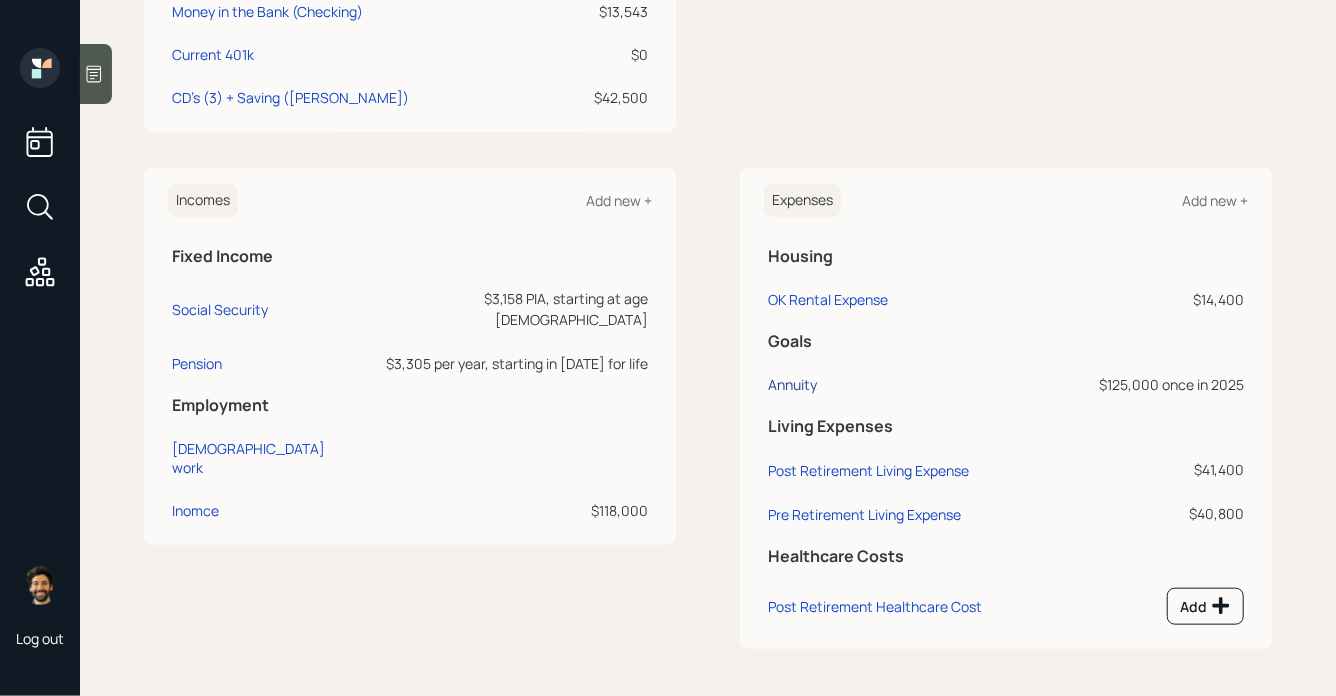 click on "Annuity" at bounding box center [792, 384] 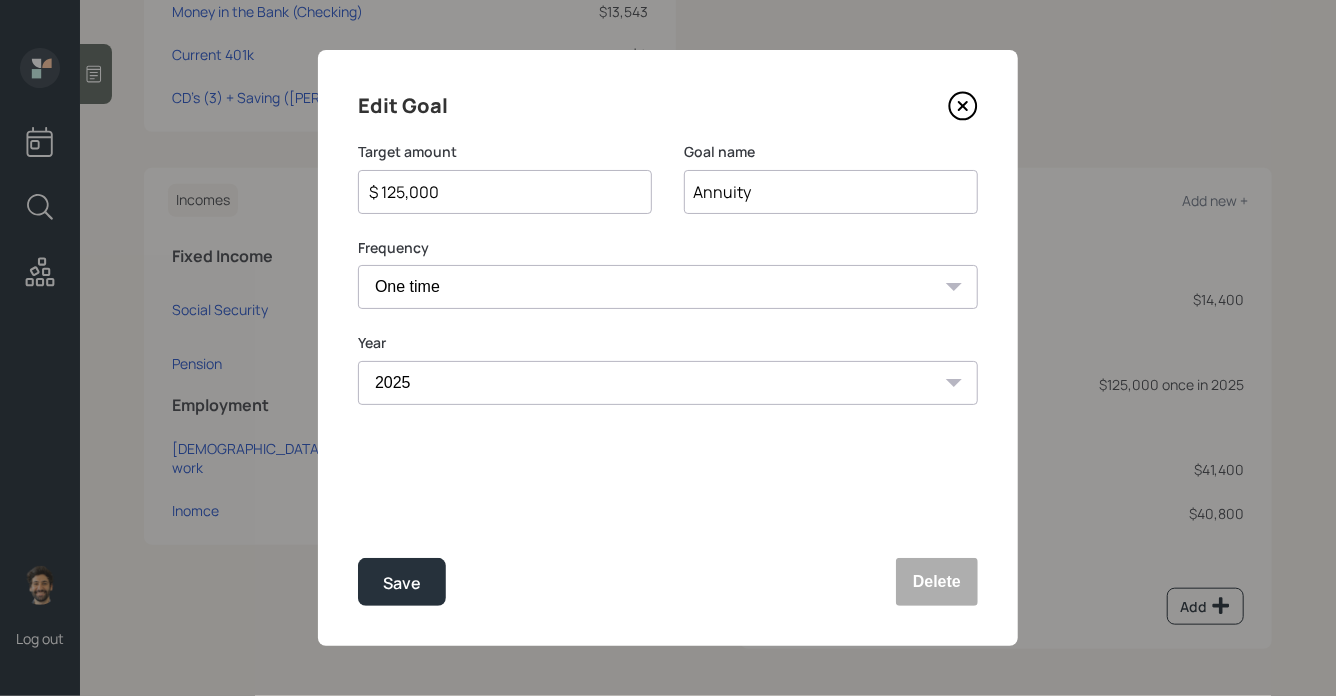 click on "$ 125,000" at bounding box center [497, 192] 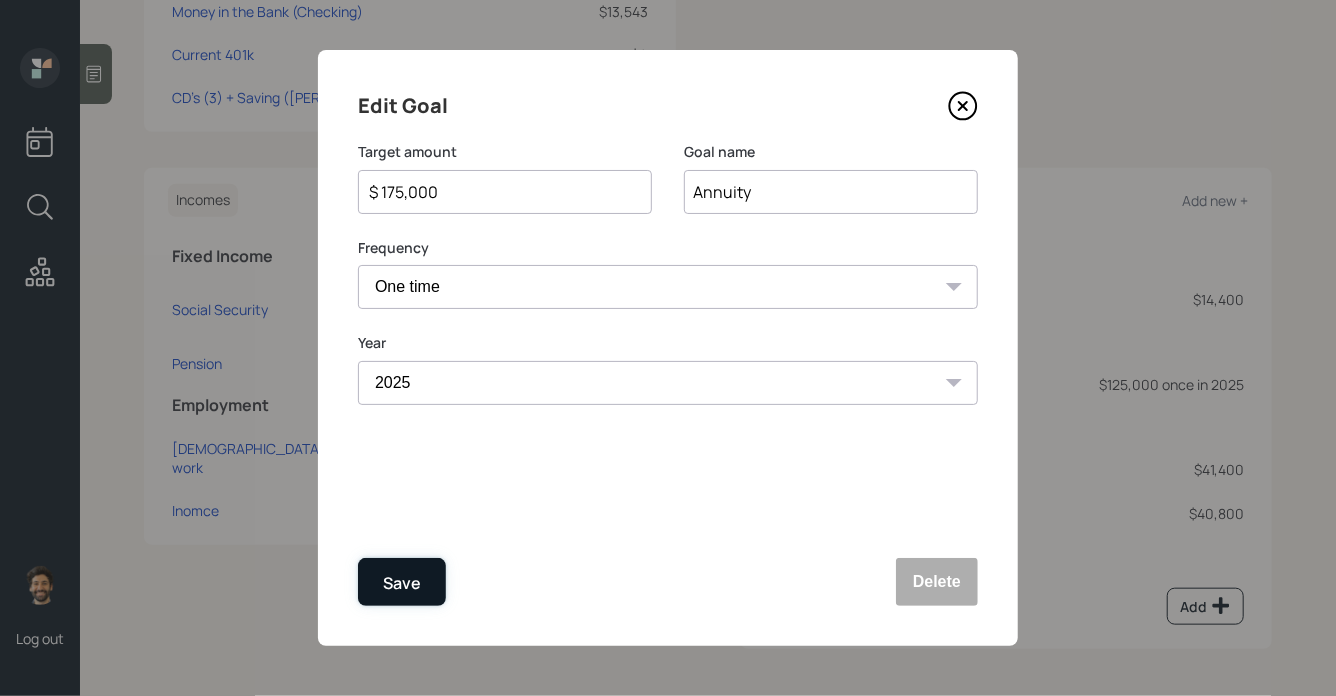 click on "Save" at bounding box center (402, 583) 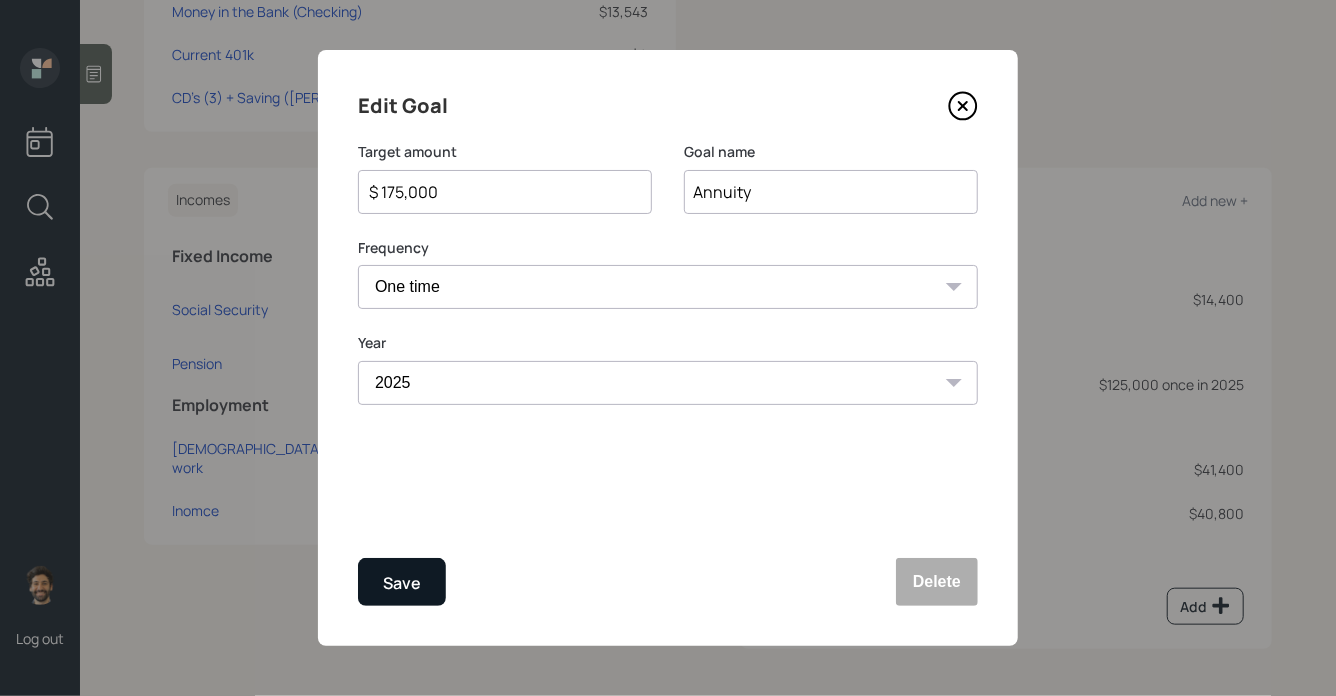 type on "$ 125,000" 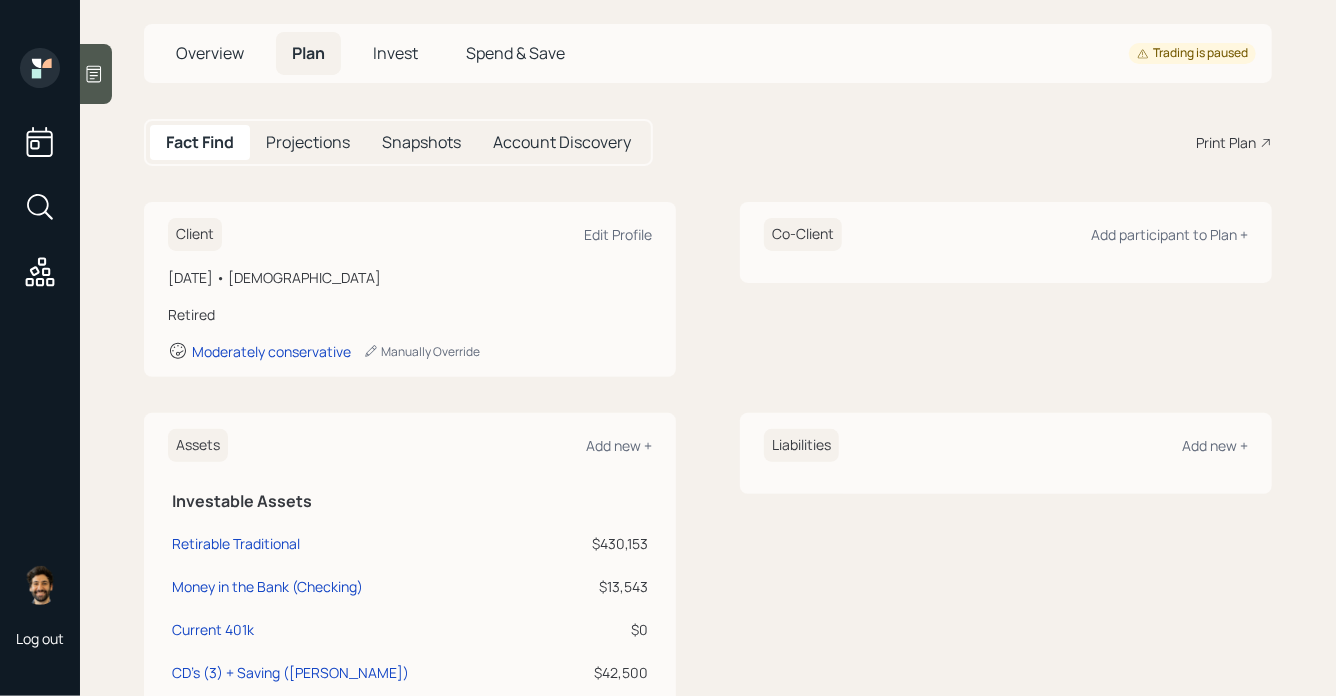 scroll, scrollTop: 0, scrollLeft: 0, axis: both 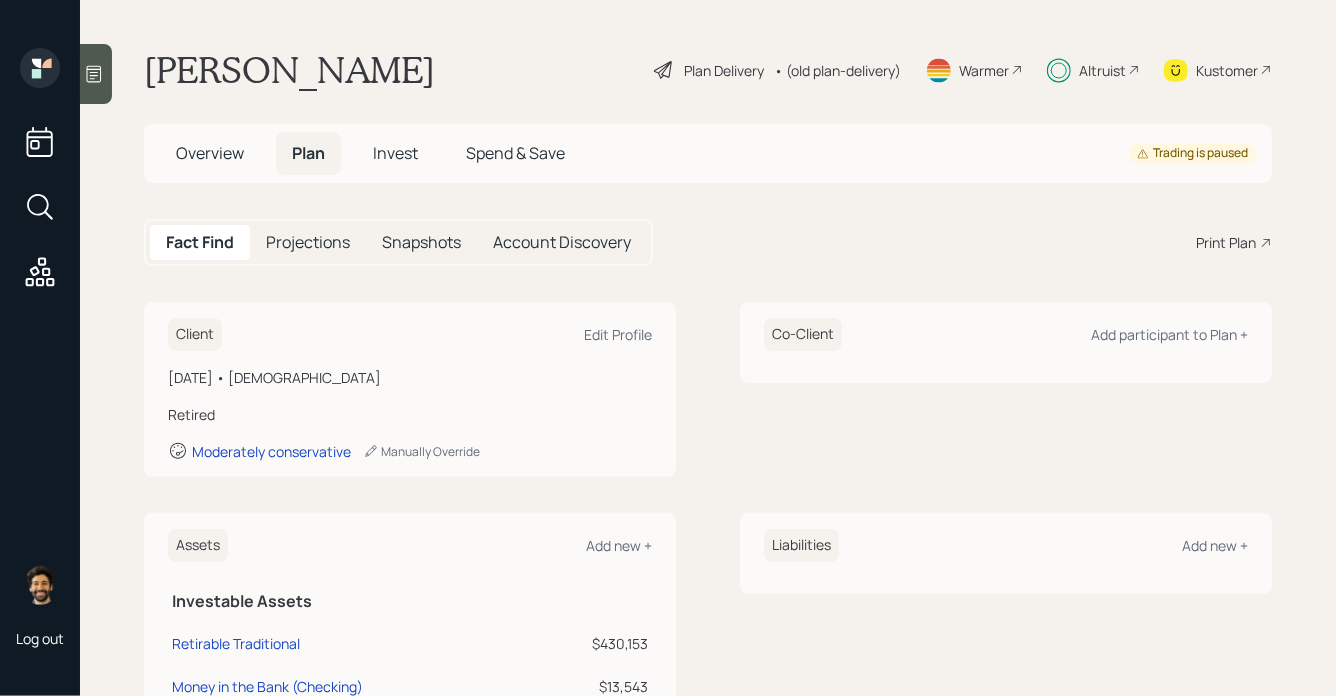 click on "Projections" at bounding box center [308, 242] 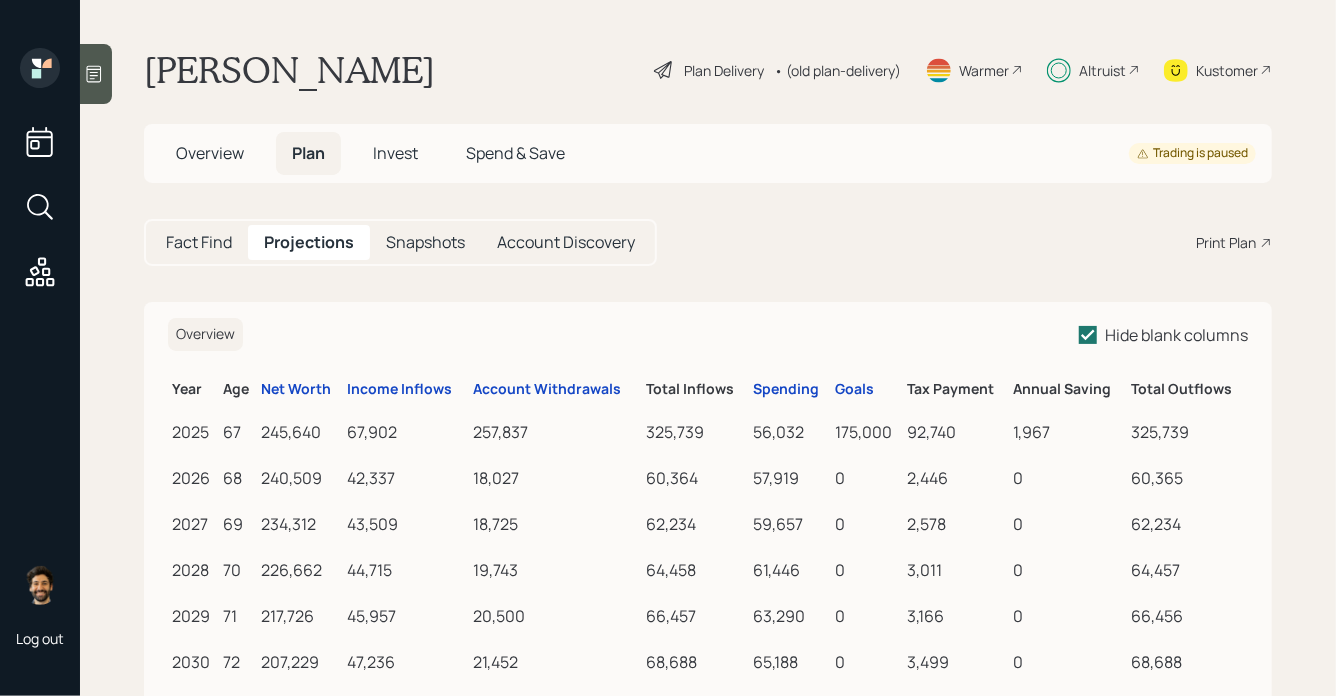 click on "Fact Find" at bounding box center (199, 242) 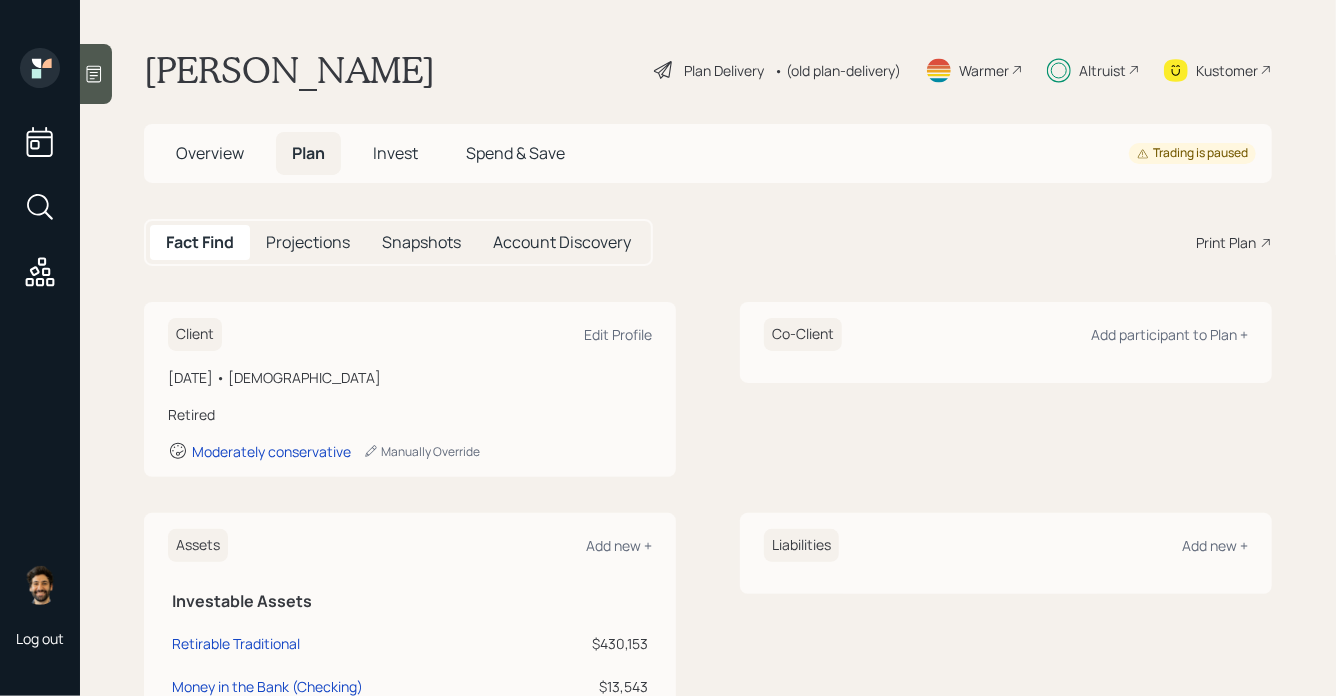 click on "Invest" at bounding box center [395, 153] 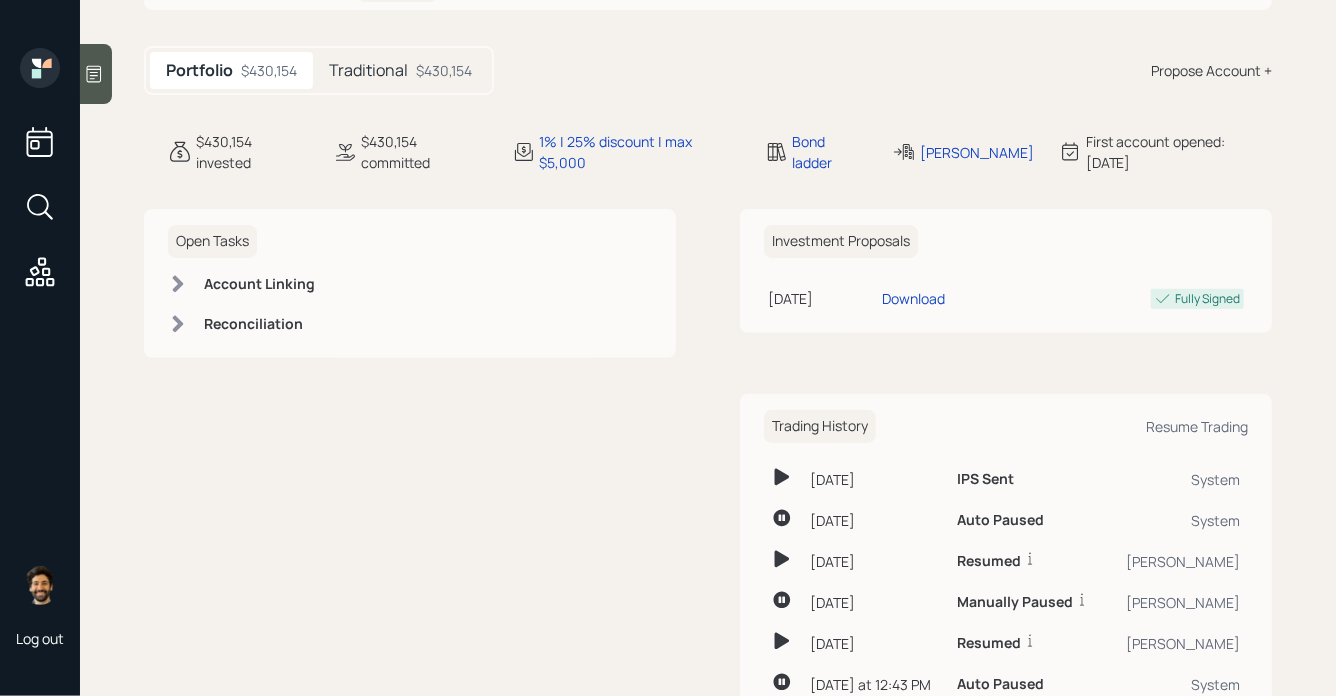 click on "Traditional" at bounding box center (368, 70) 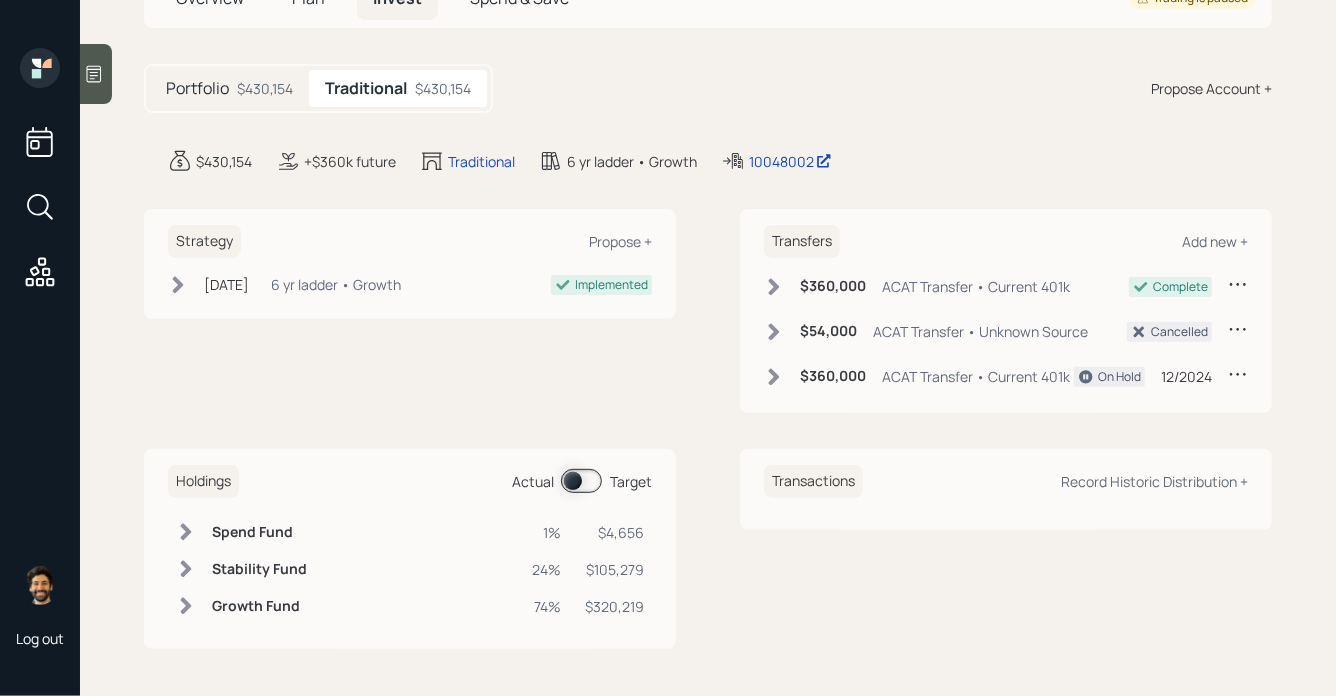 click at bounding box center (581, 481) 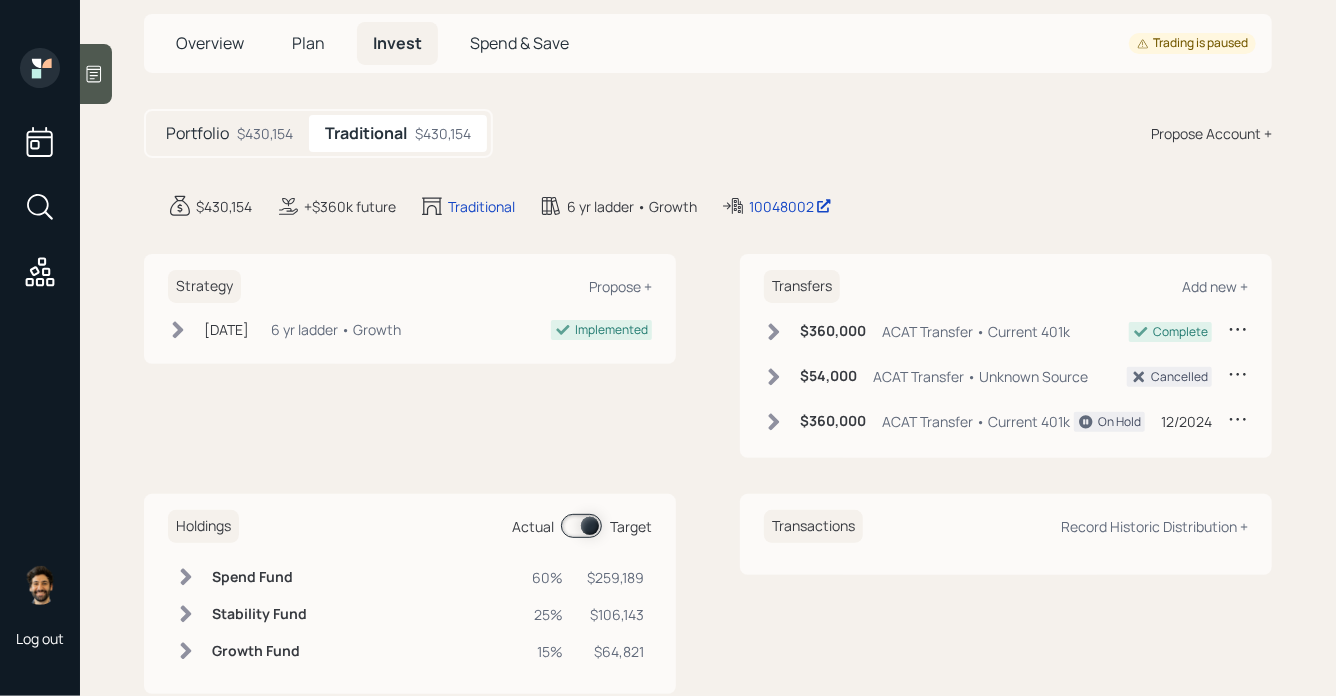 scroll, scrollTop: 100, scrollLeft: 0, axis: vertical 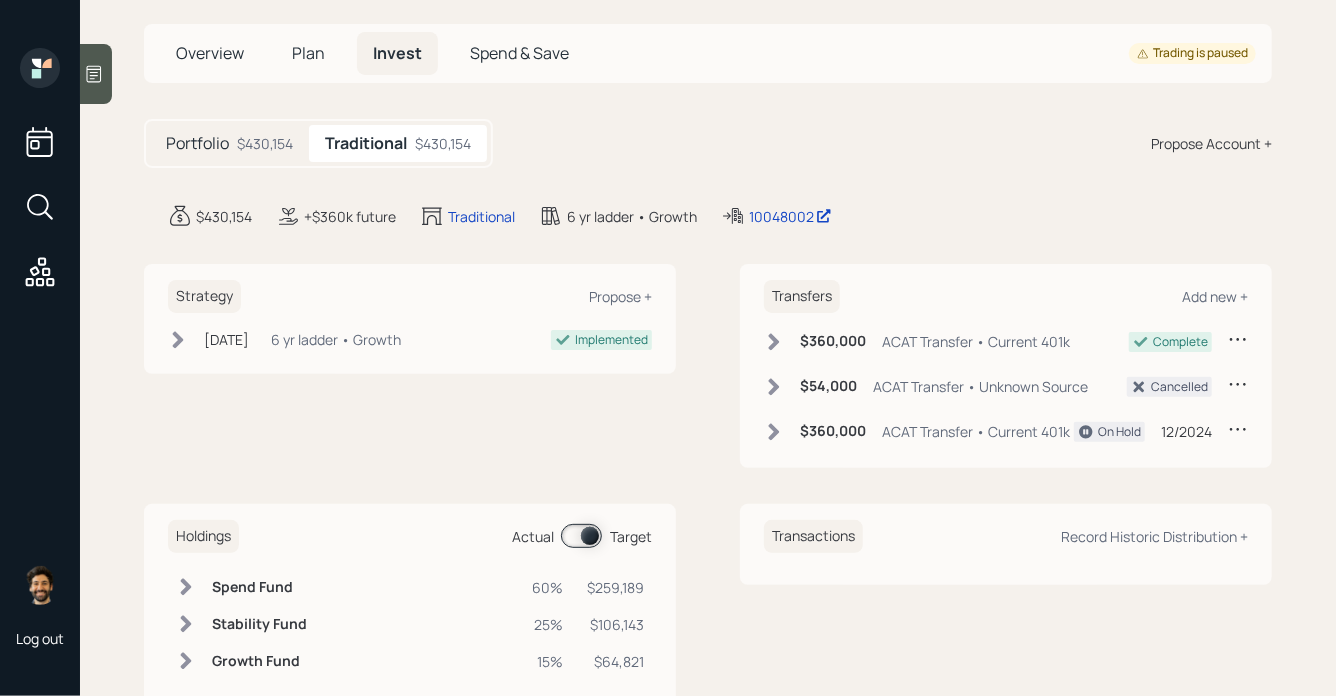 click on "Spend Fund" at bounding box center (259, 587) 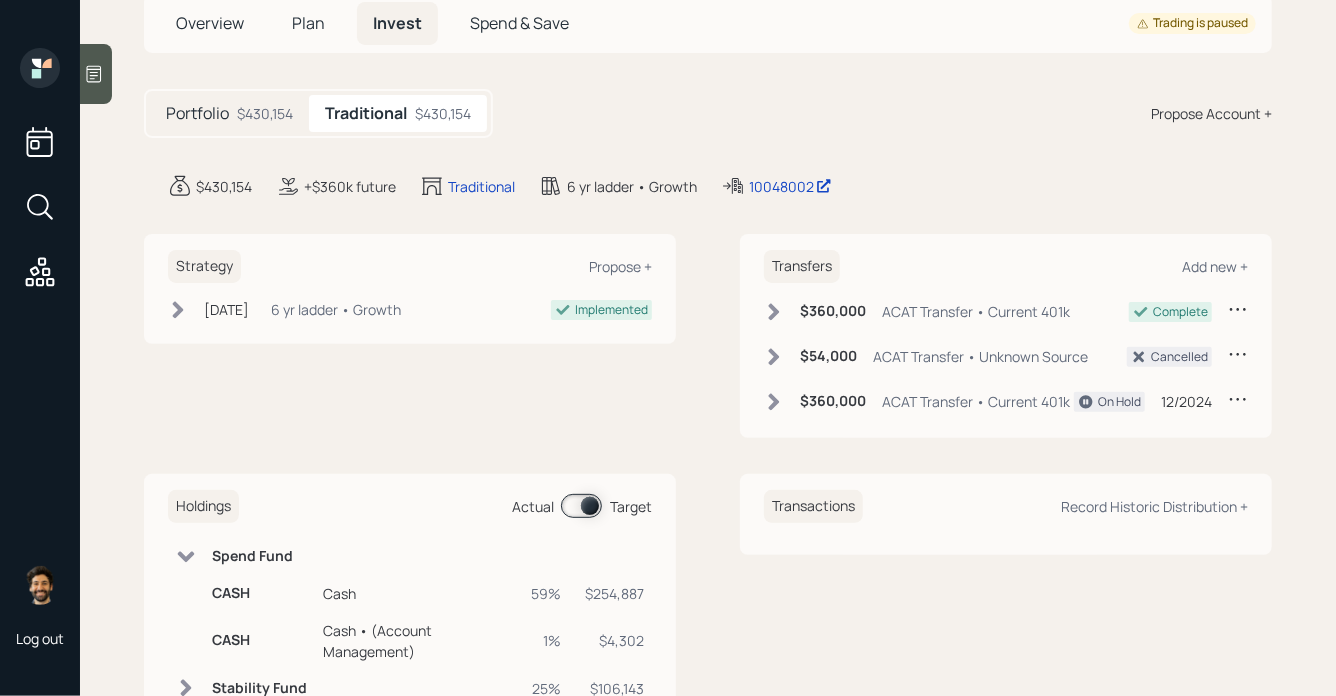 scroll, scrollTop: 126, scrollLeft: 0, axis: vertical 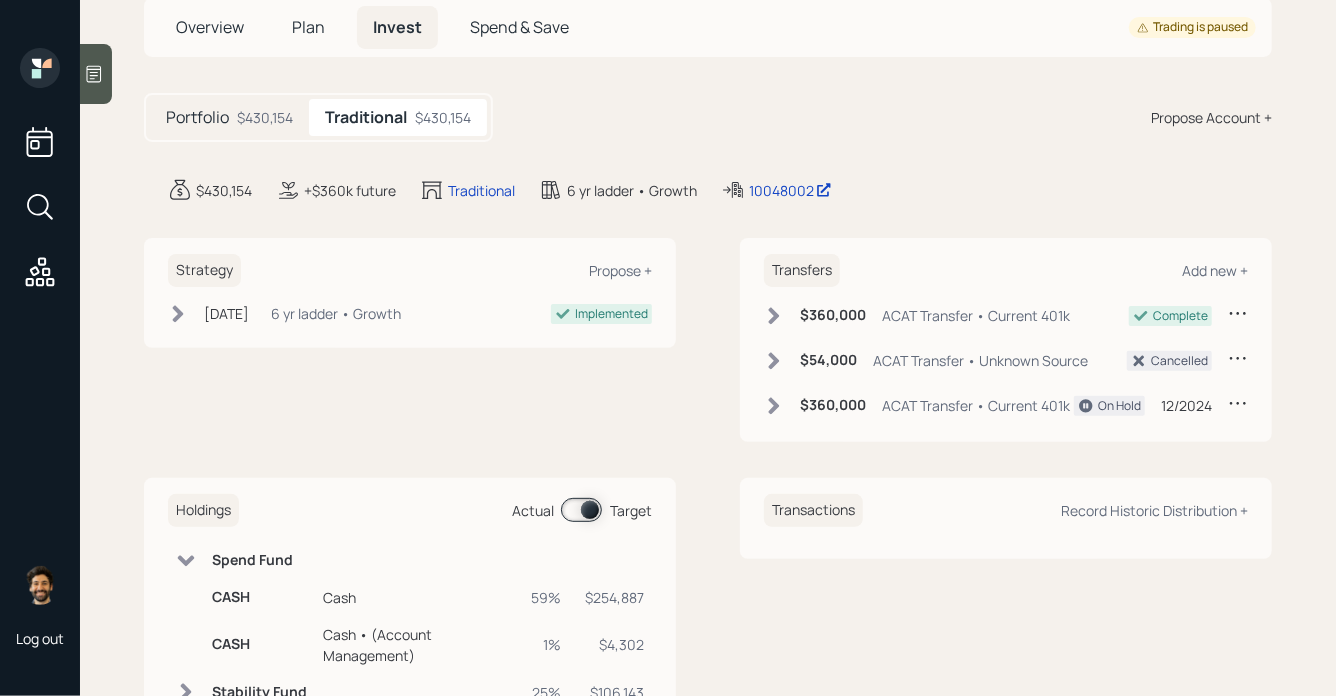 click on "Portfolio" at bounding box center [197, 117] 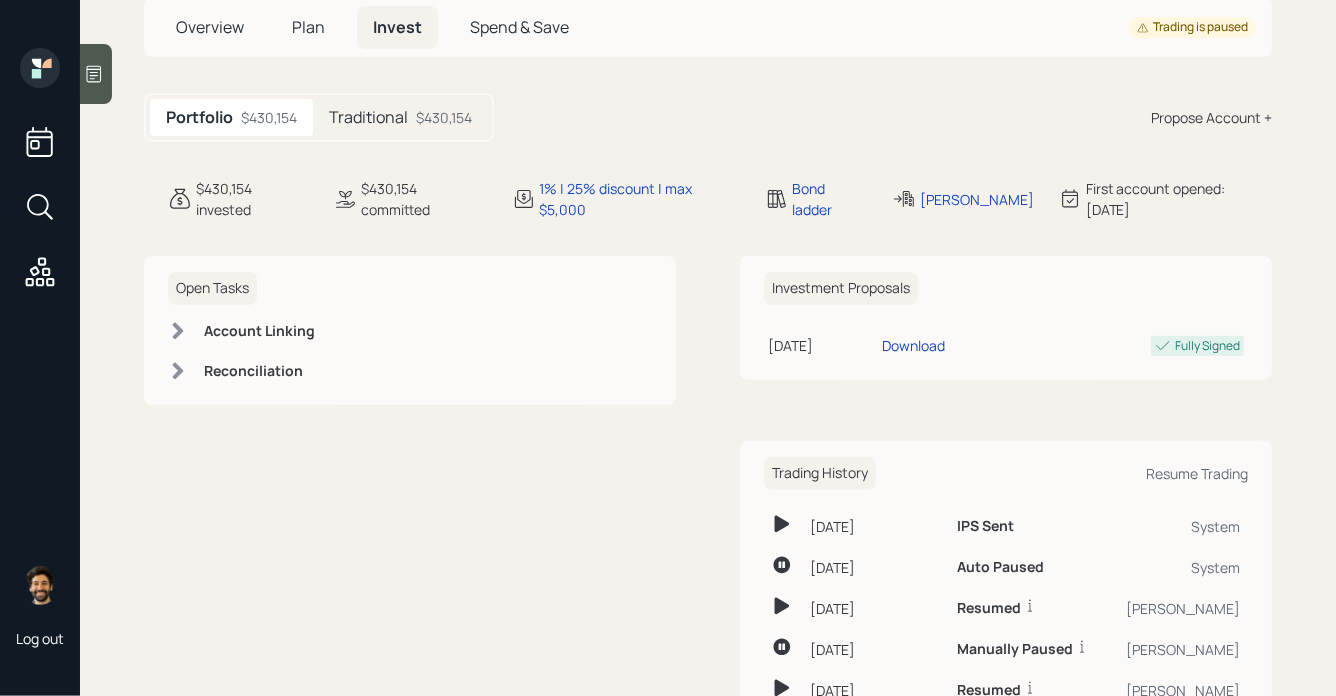 click on "Plan" at bounding box center (308, 27) 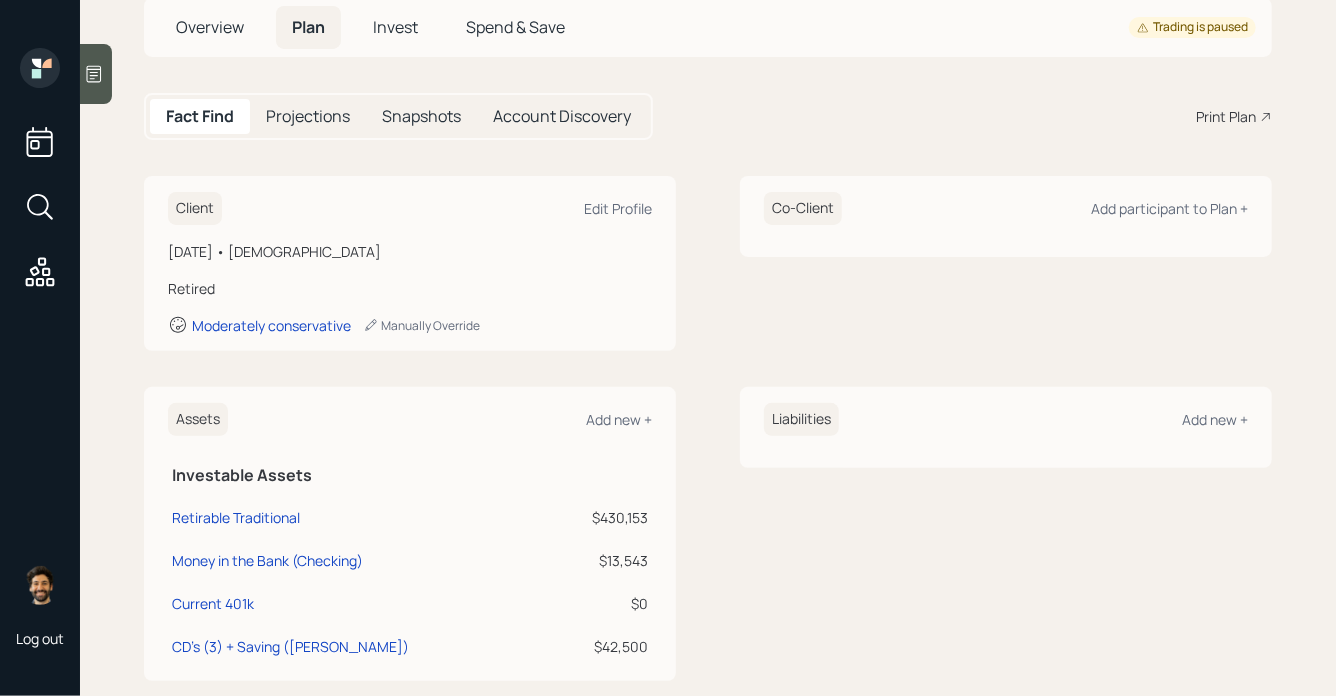 scroll, scrollTop: 119, scrollLeft: 0, axis: vertical 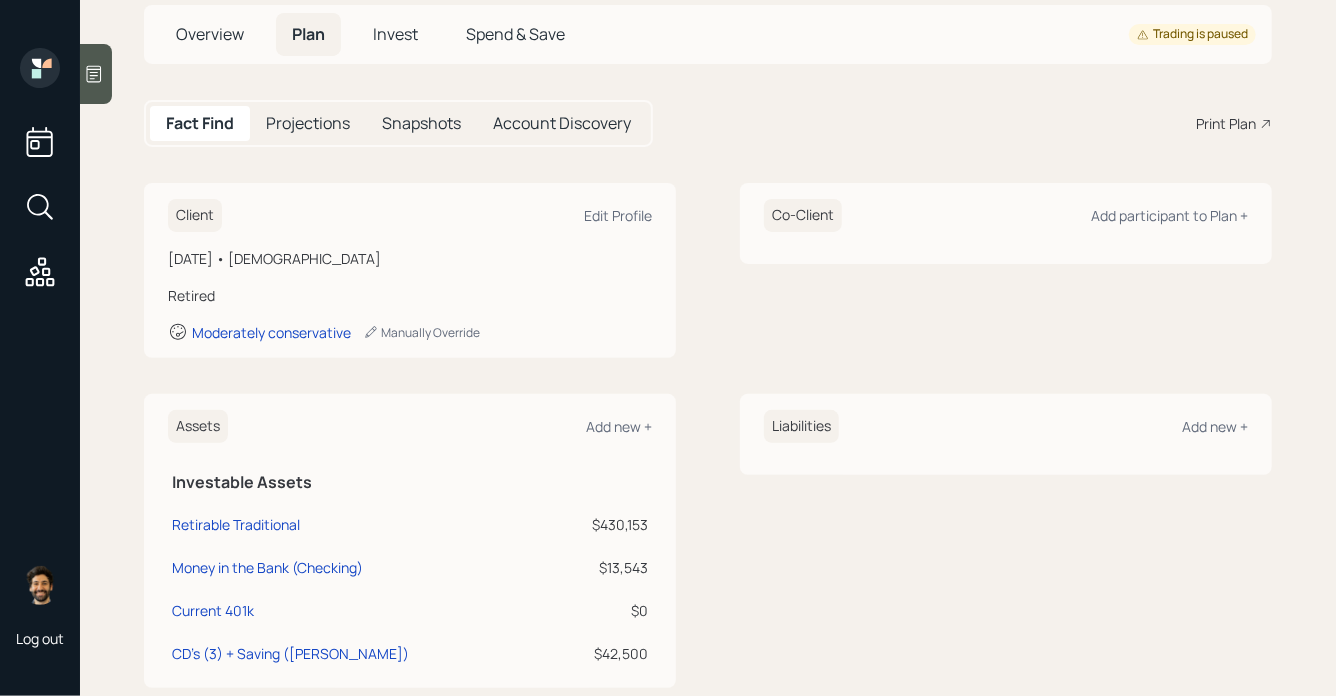 click on "Invest" at bounding box center [395, 34] 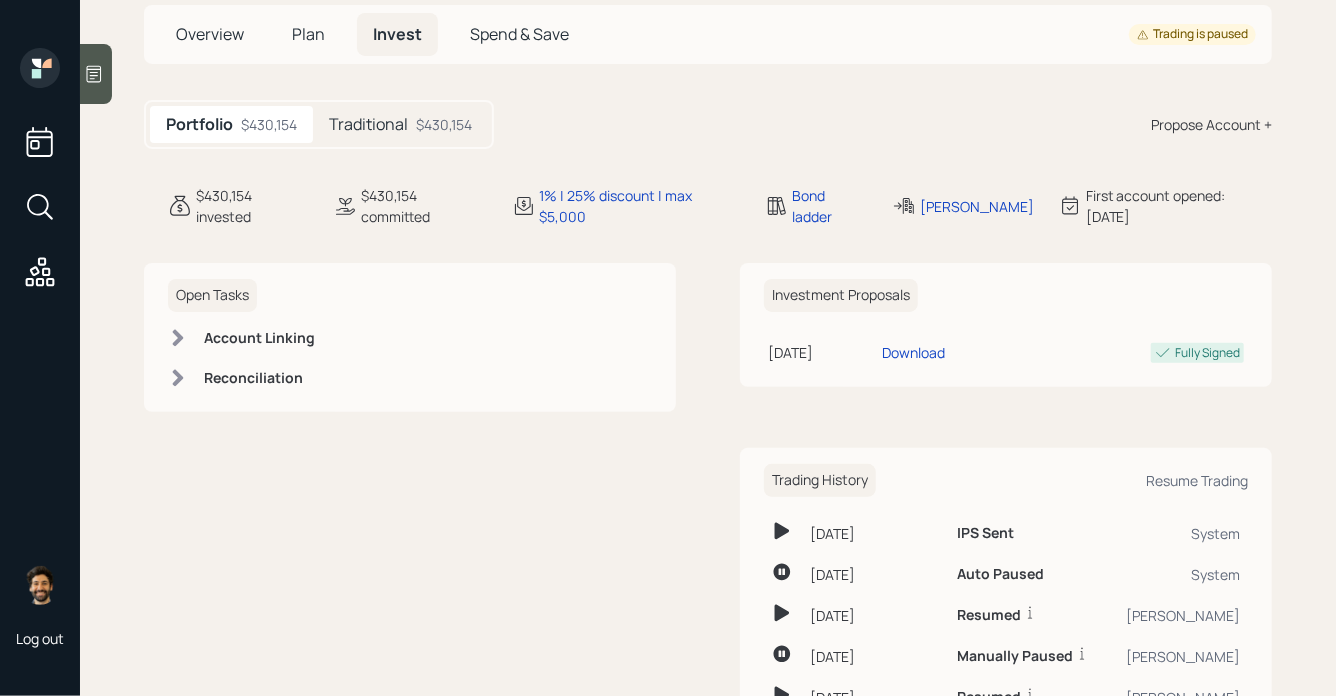 click on "$430,154" at bounding box center [444, 124] 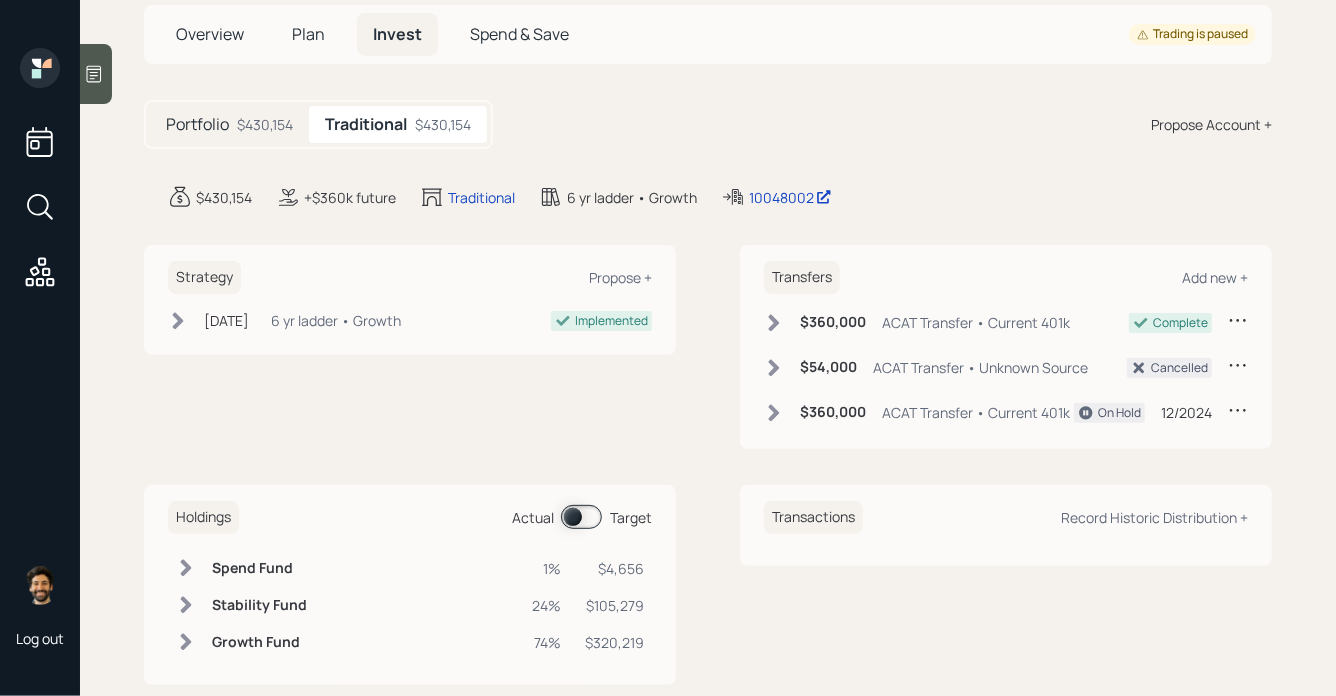 click at bounding box center [581, 517] 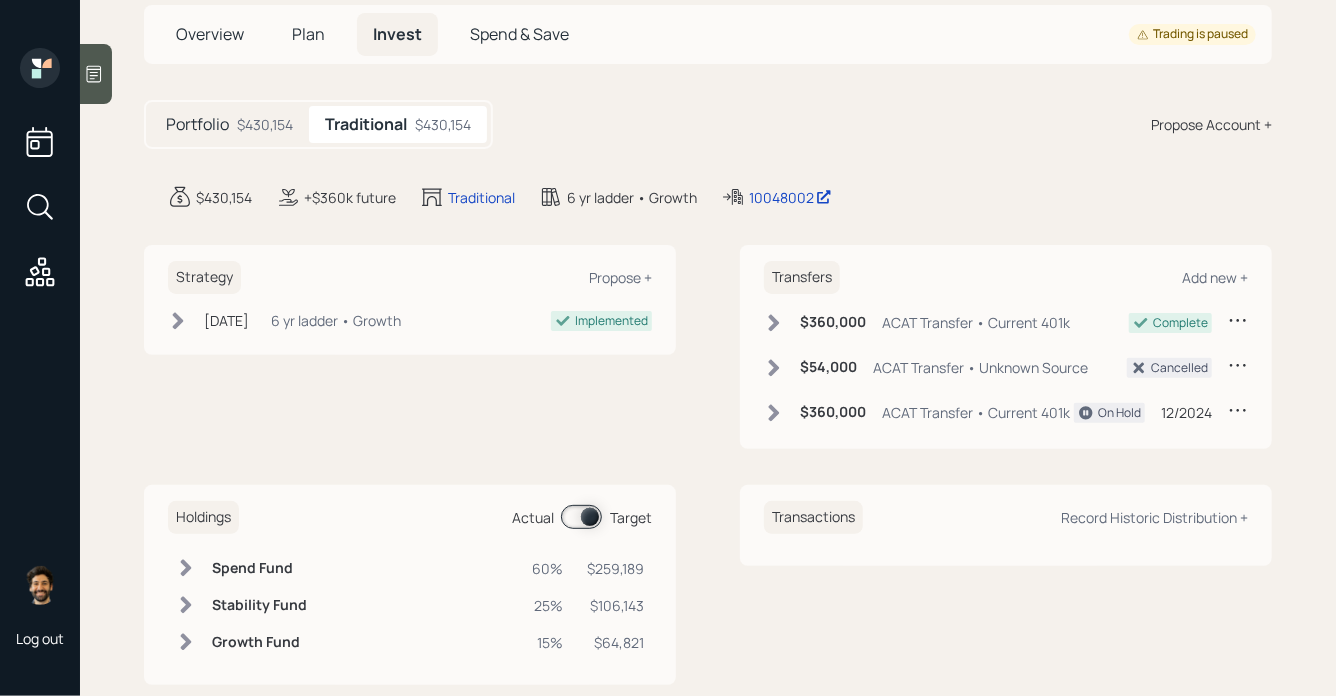 click on "Spend Fund" at bounding box center (259, 568) 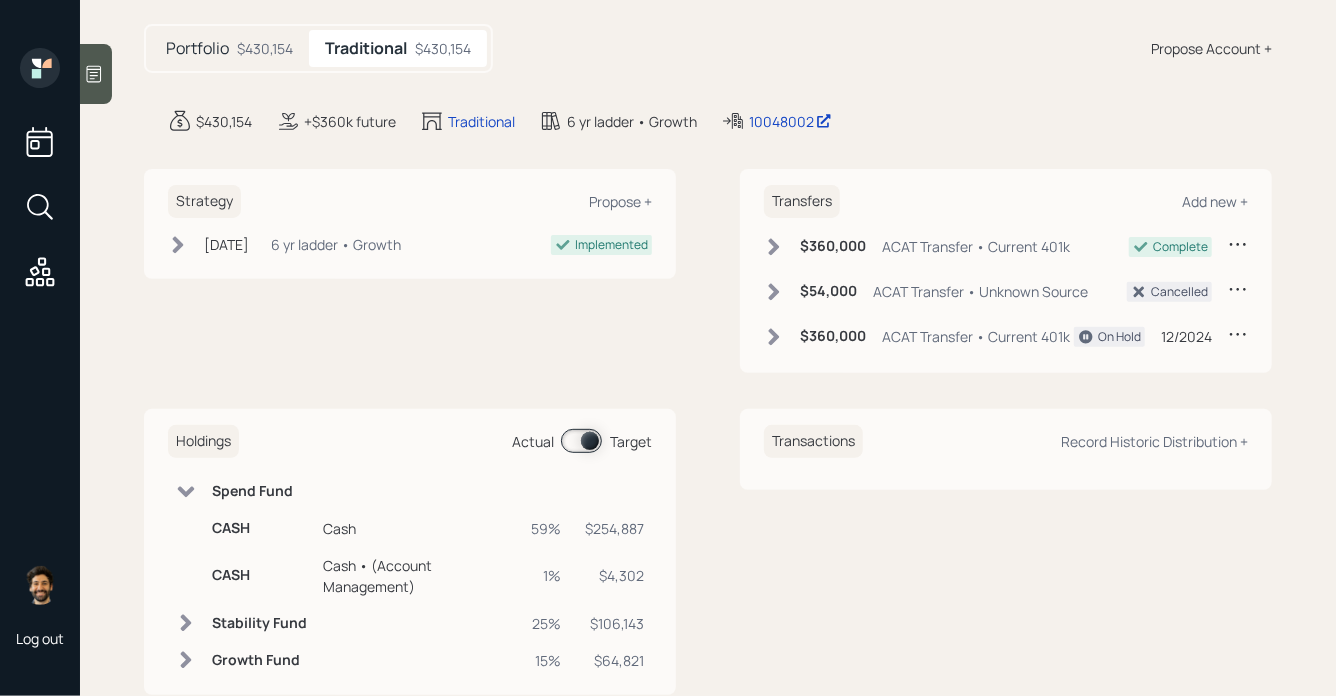 scroll, scrollTop: 203, scrollLeft: 0, axis: vertical 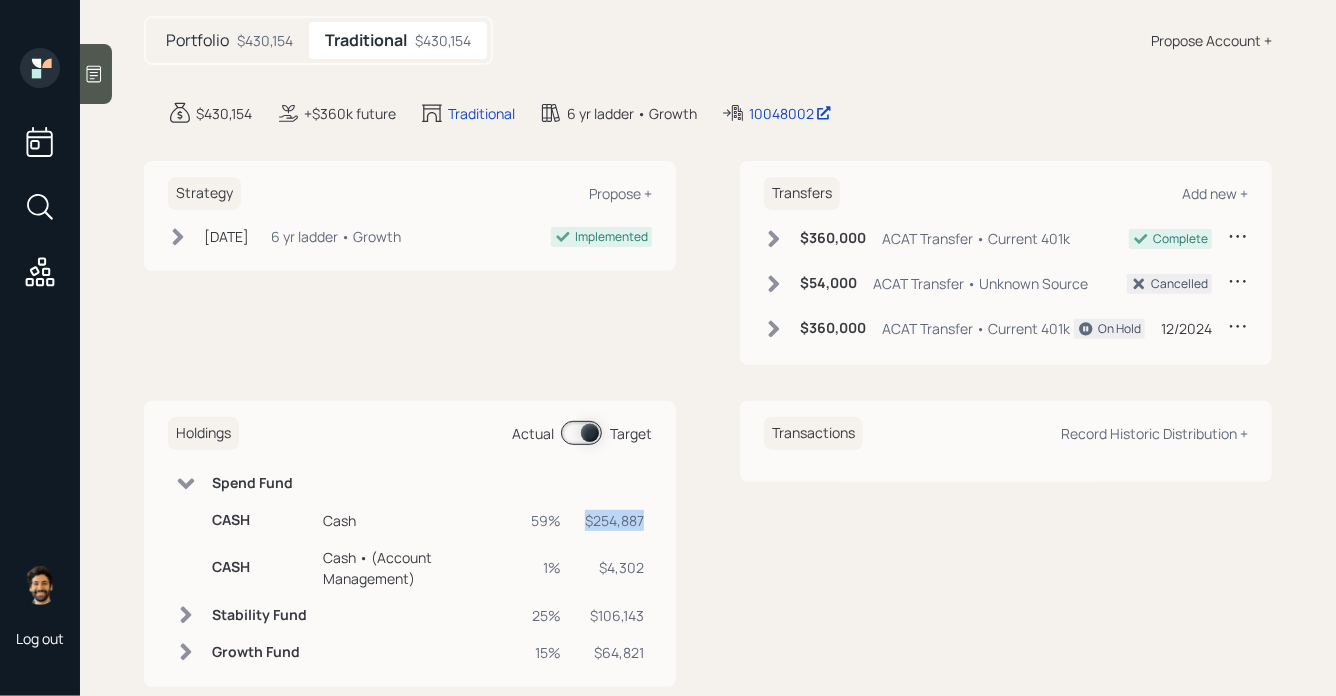 drag, startPoint x: 650, startPoint y: 519, endPoint x: 580, endPoint y: 519, distance: 70 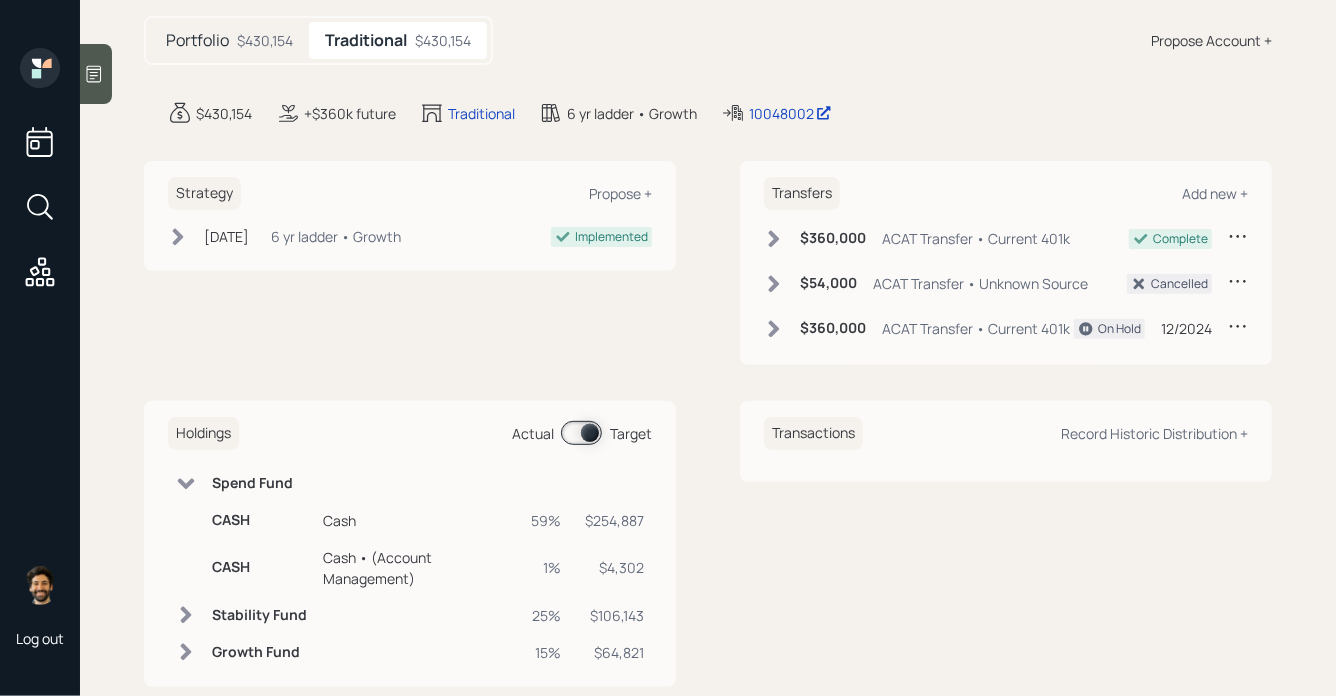 click on "$430,154" at bounding box center (265, 40) 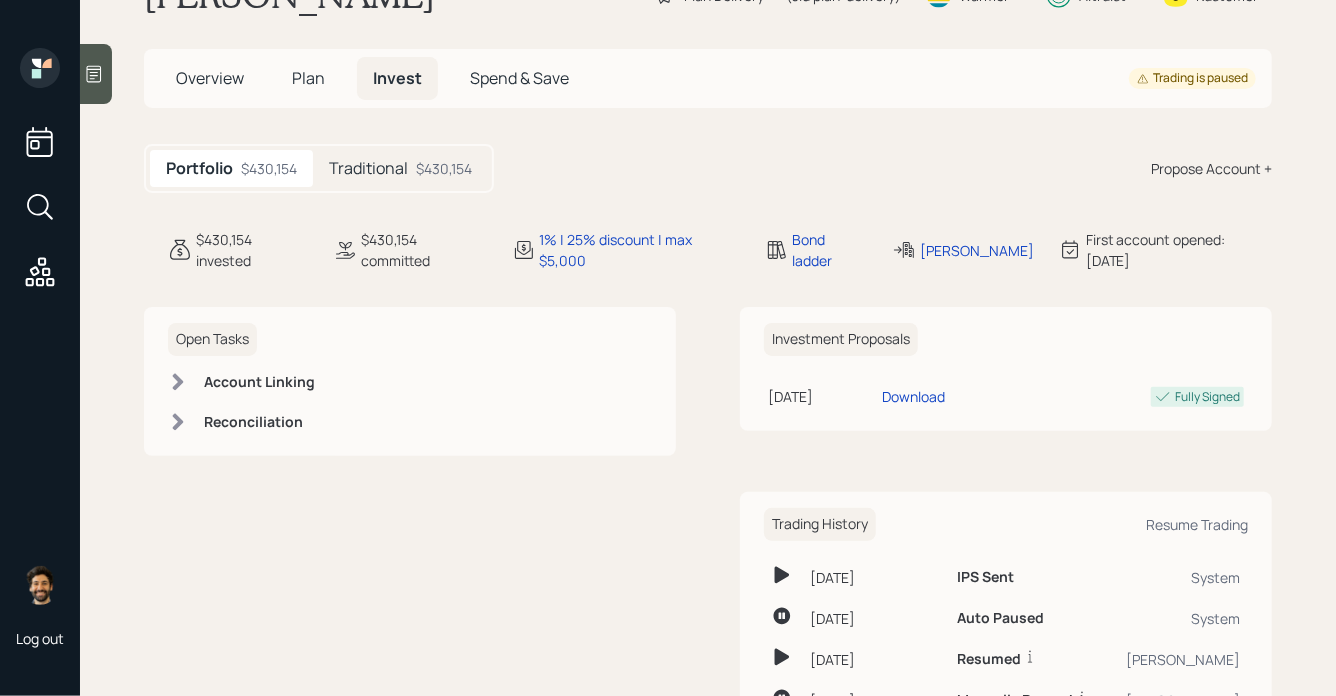 scroll, scrollTop: 0, scrollLeft: 0, axis: both 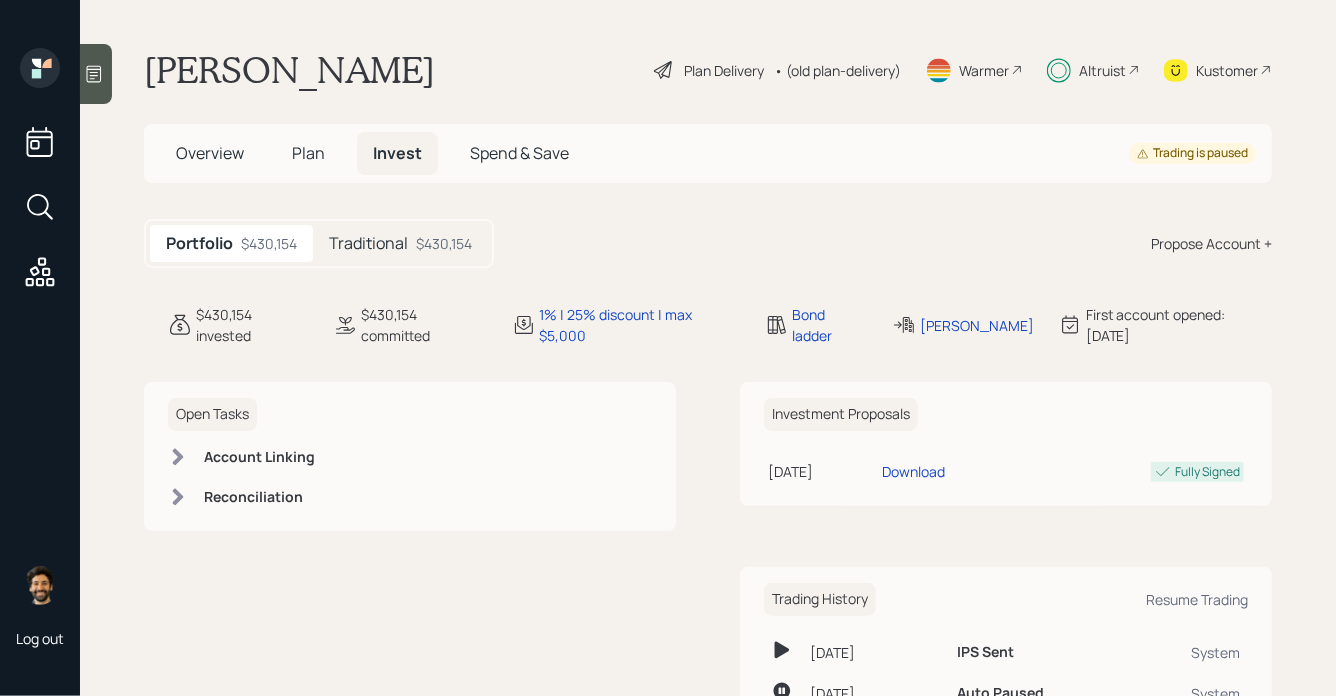 click on "Plan" at bounding box center (308, 153) 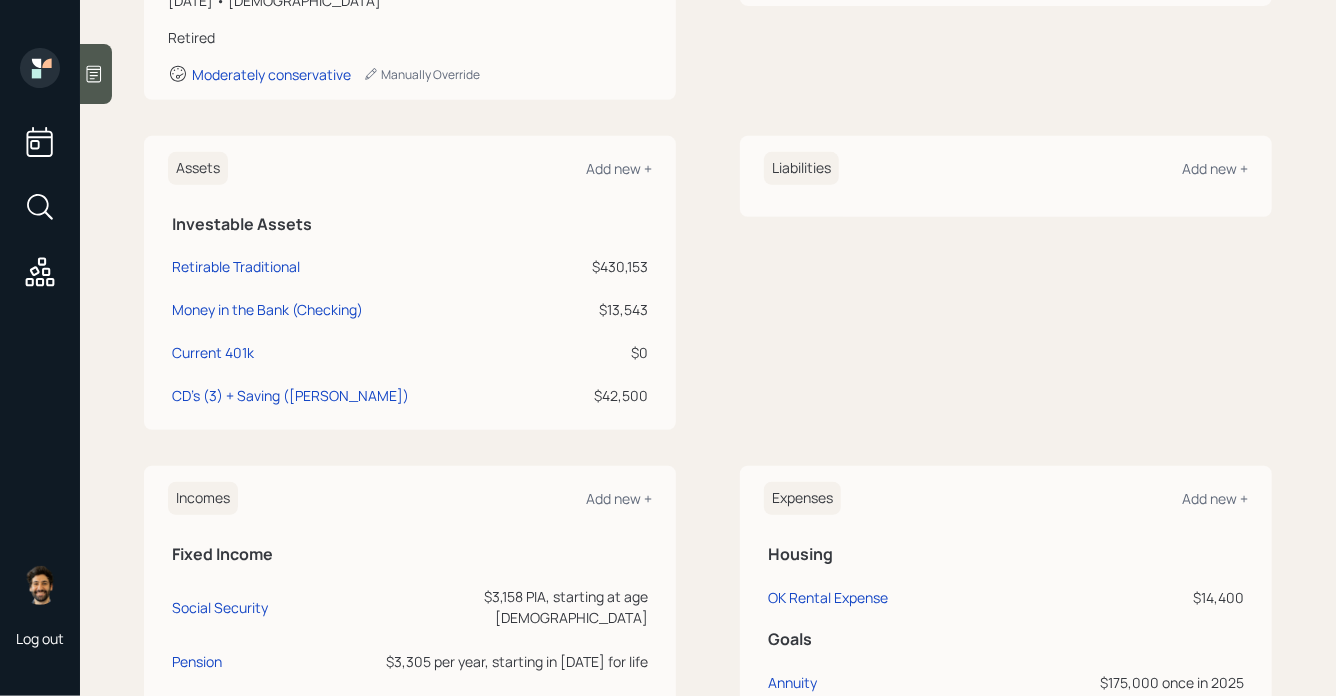scroll, scrollTop: 675, scrollLeft: 0, axis: vertical 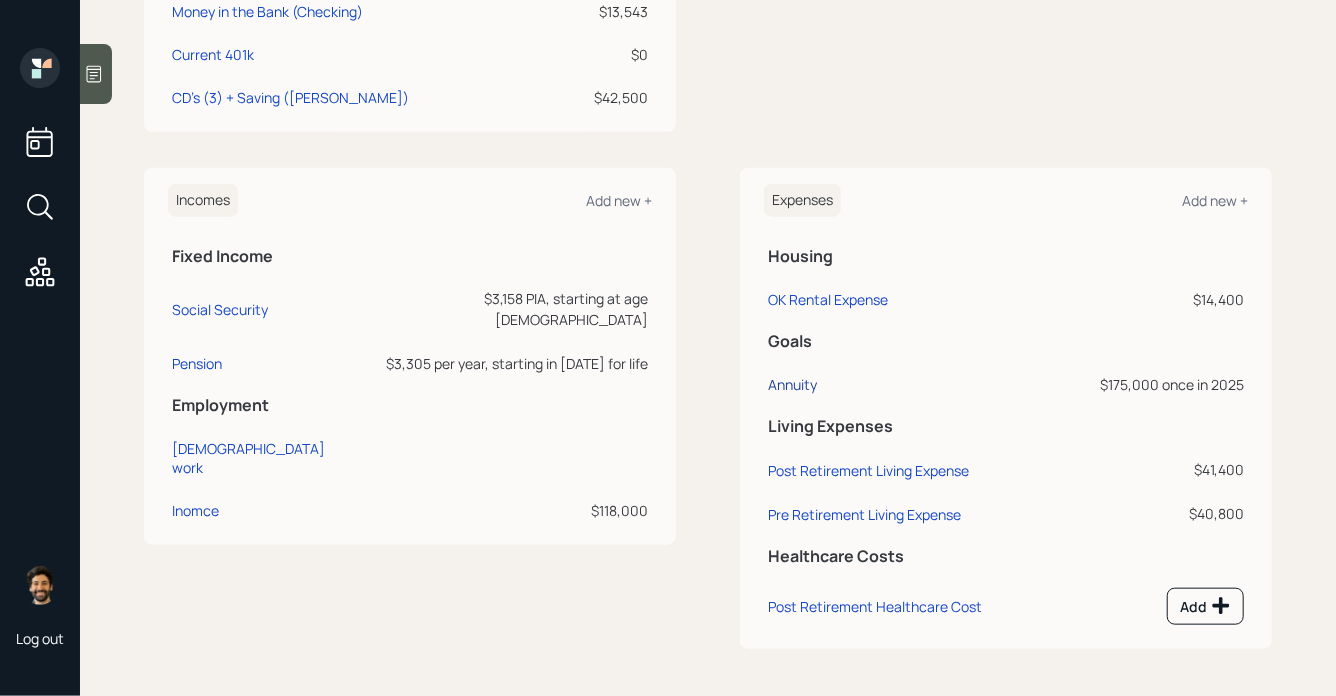 click on "Annuity" at bounding box center (792, 384) 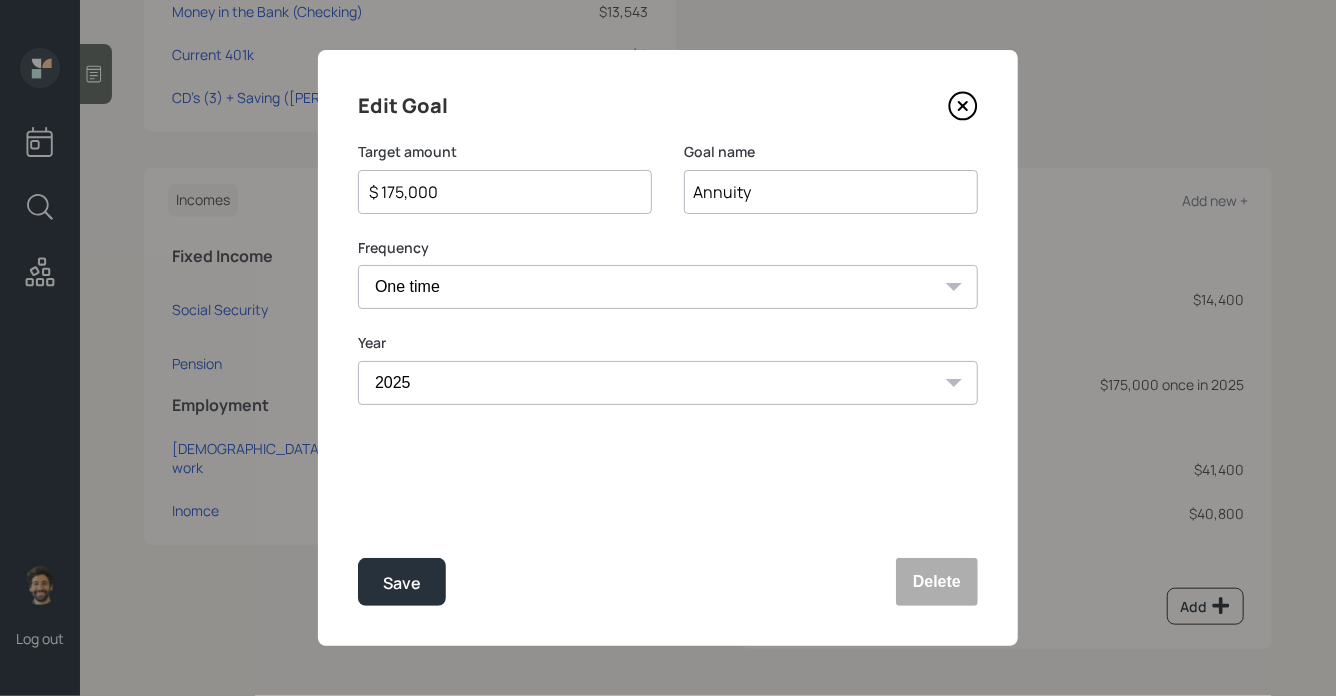 click on "$ 175,000" at bounding box center (497, 192) 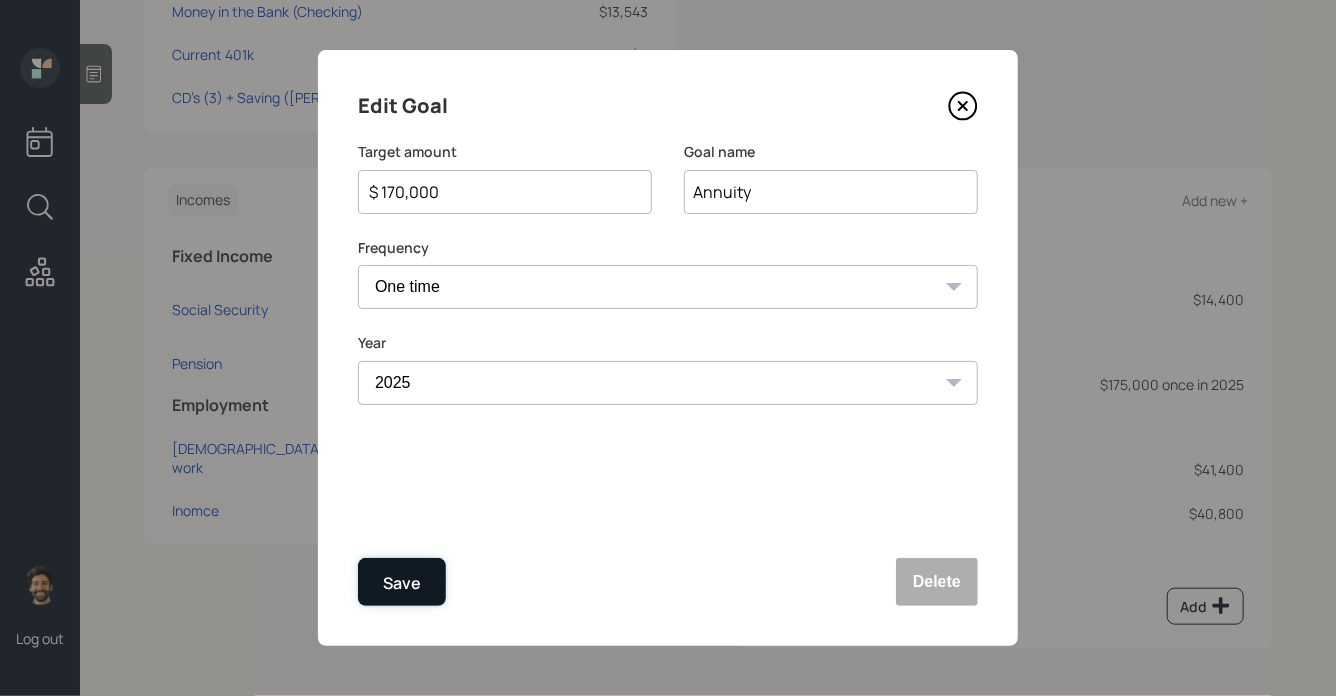 click on "Save" at bounding box center (402, 583) 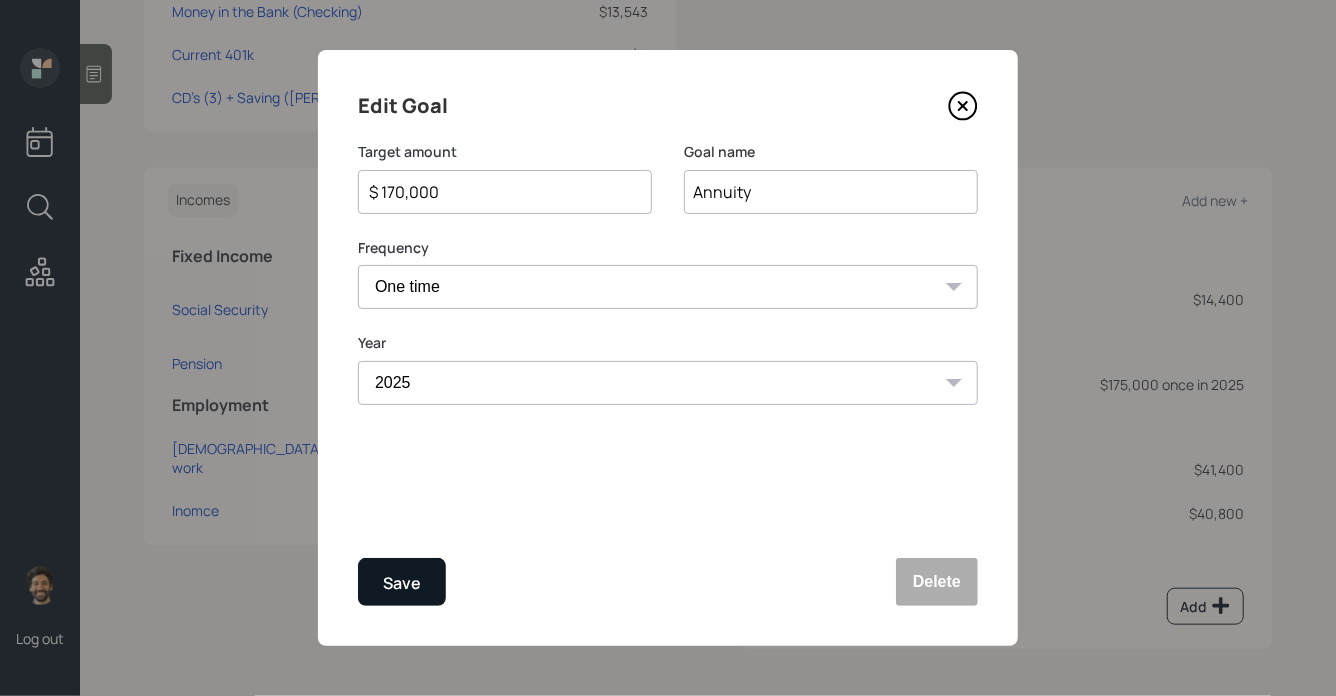 type on "$ 175,000" 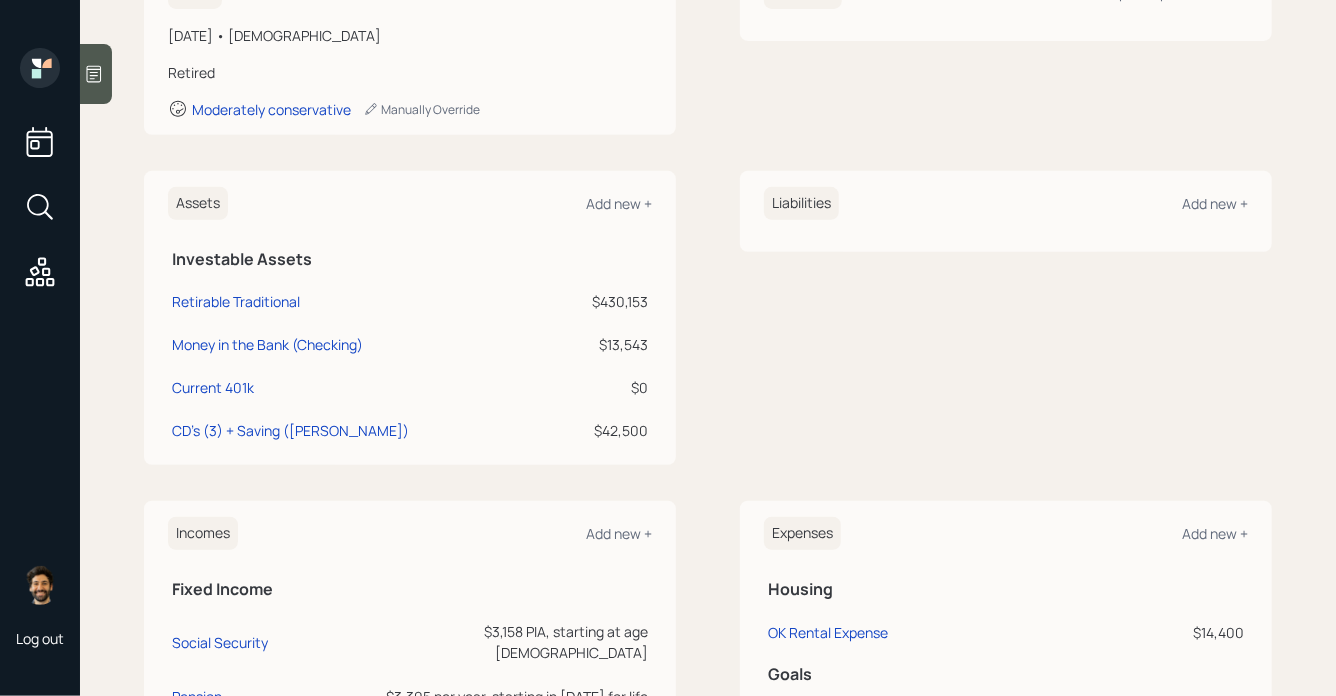 scroll, scrollTop: 1, scrollLeft: 0, axis: vertical 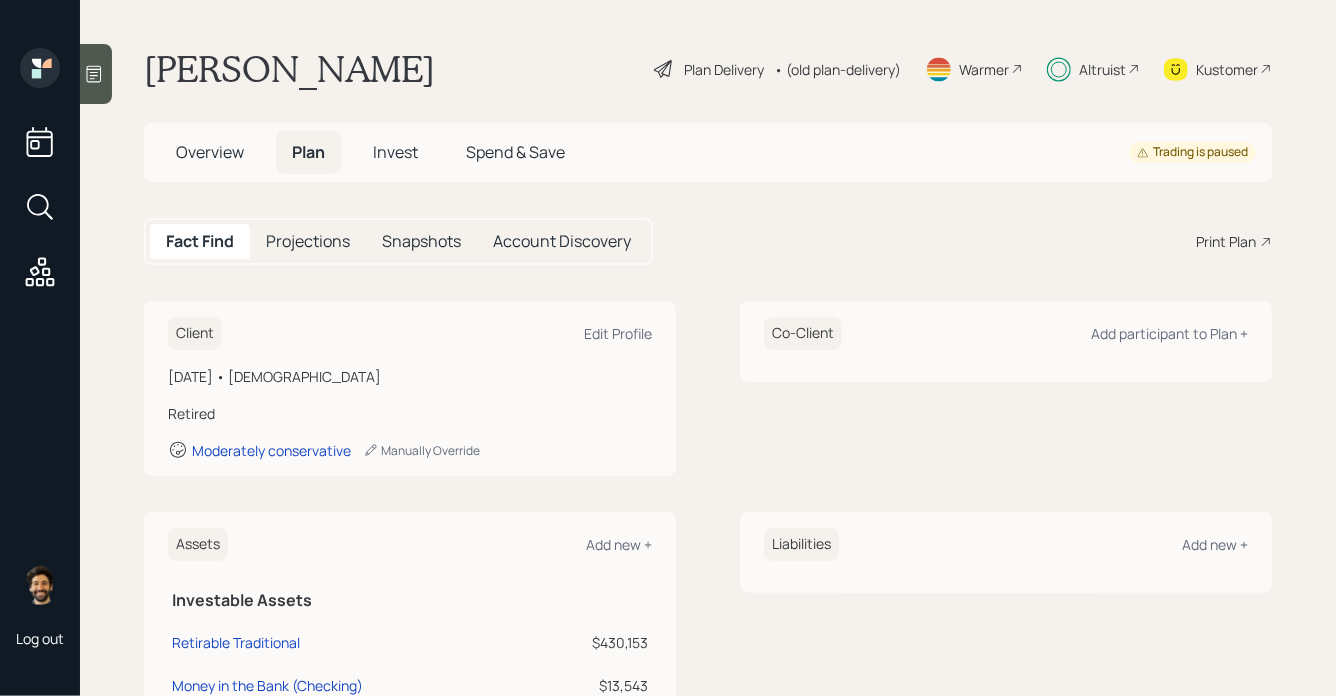 click on "Invest" at bounding box center [395, 152] 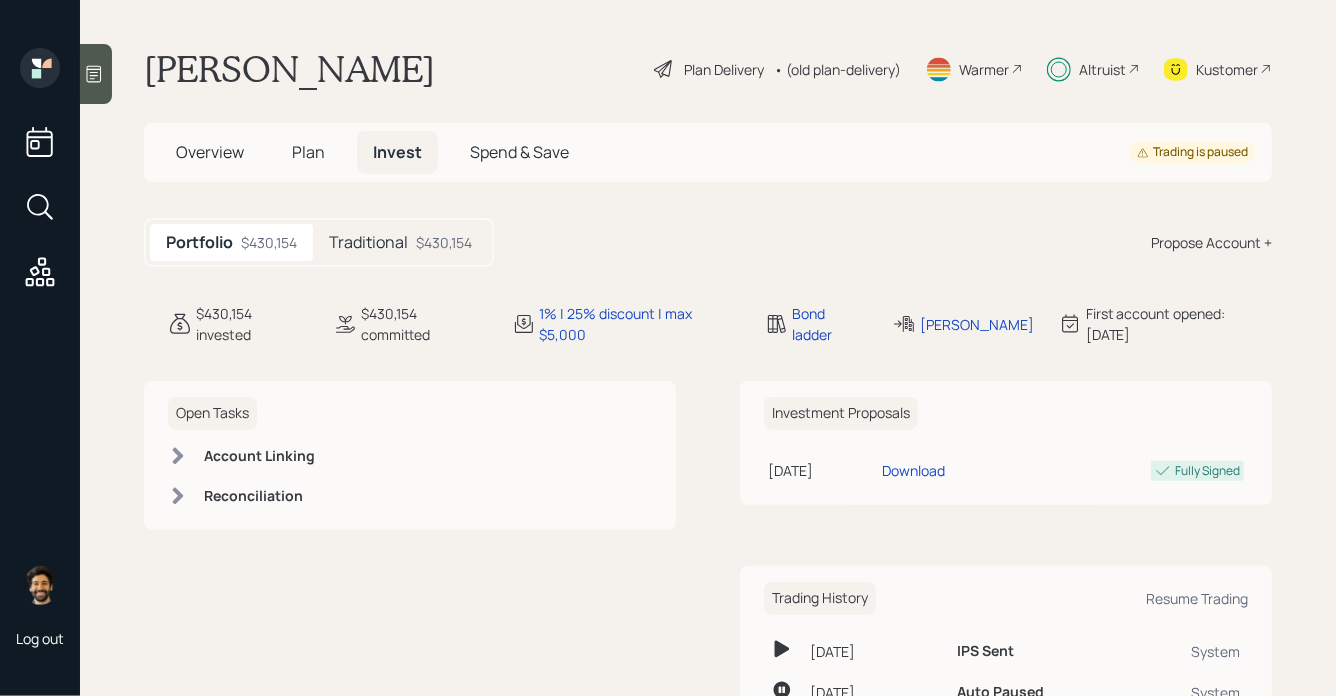click on "Traditional $430,154" at bounding box center (400, 242) 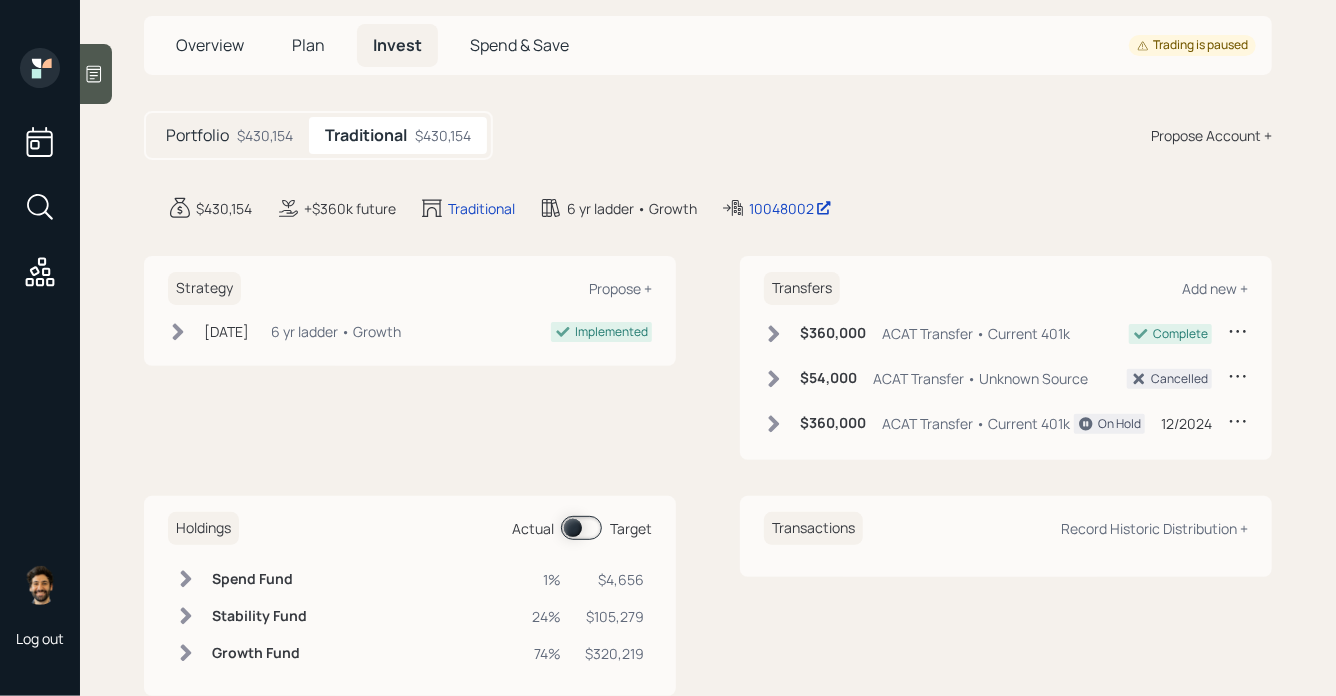 scroll, scrollTop: 155, scrollLeft: 0, axis: vertical 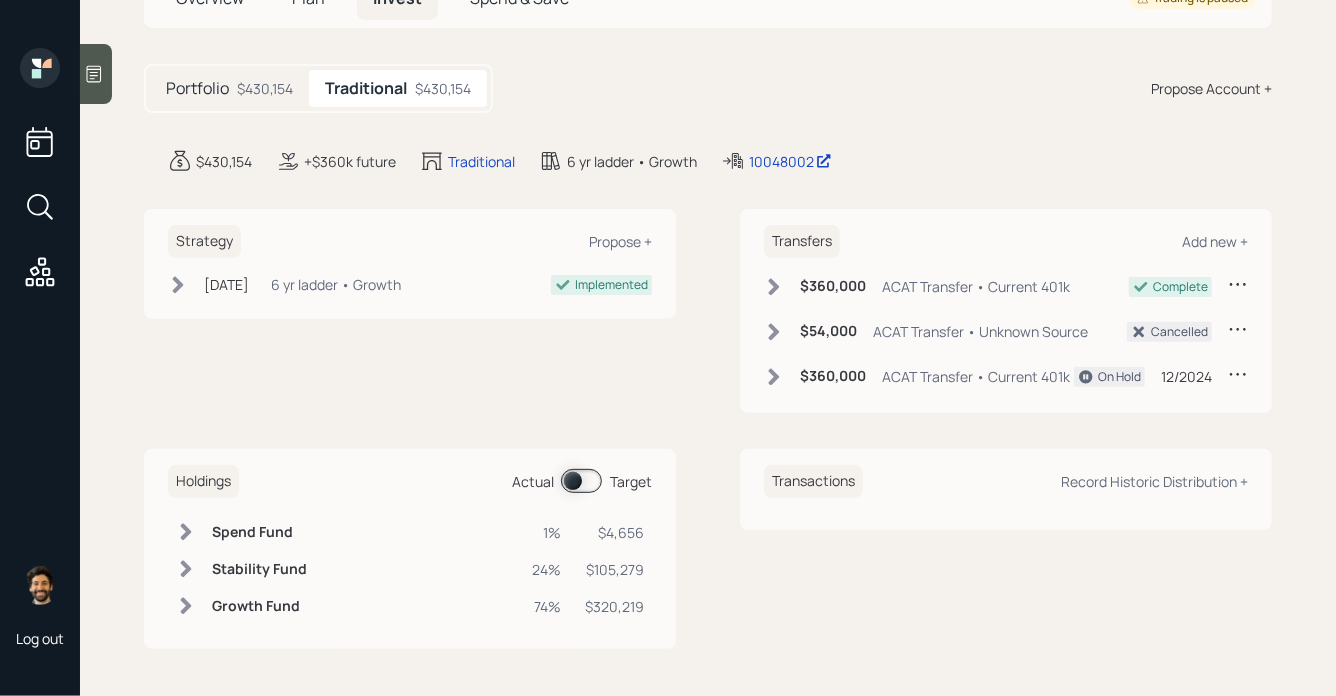 click on "Holdings Actual Target Spend Fund 1% $4,656 Stability Fund 24% $105,279 Growth Fund 74% $320,219" at bounding box center (410, 549) 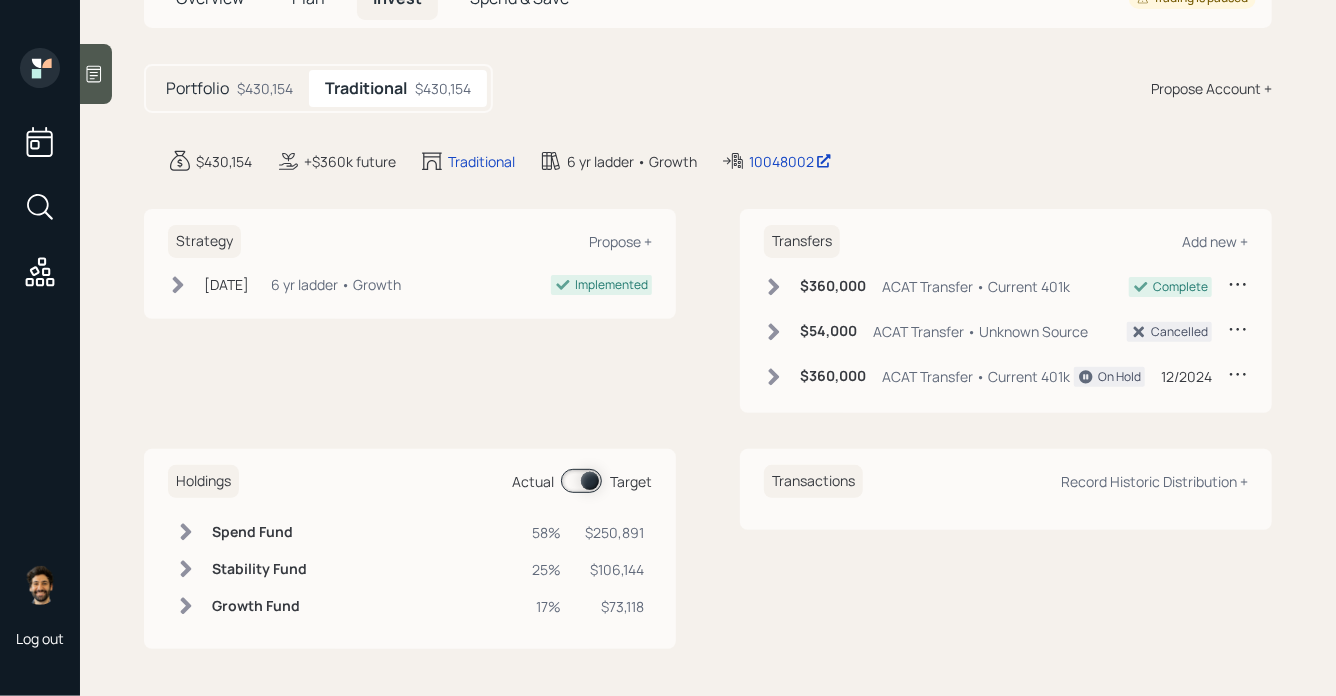 click at bounding box center (186, 532) 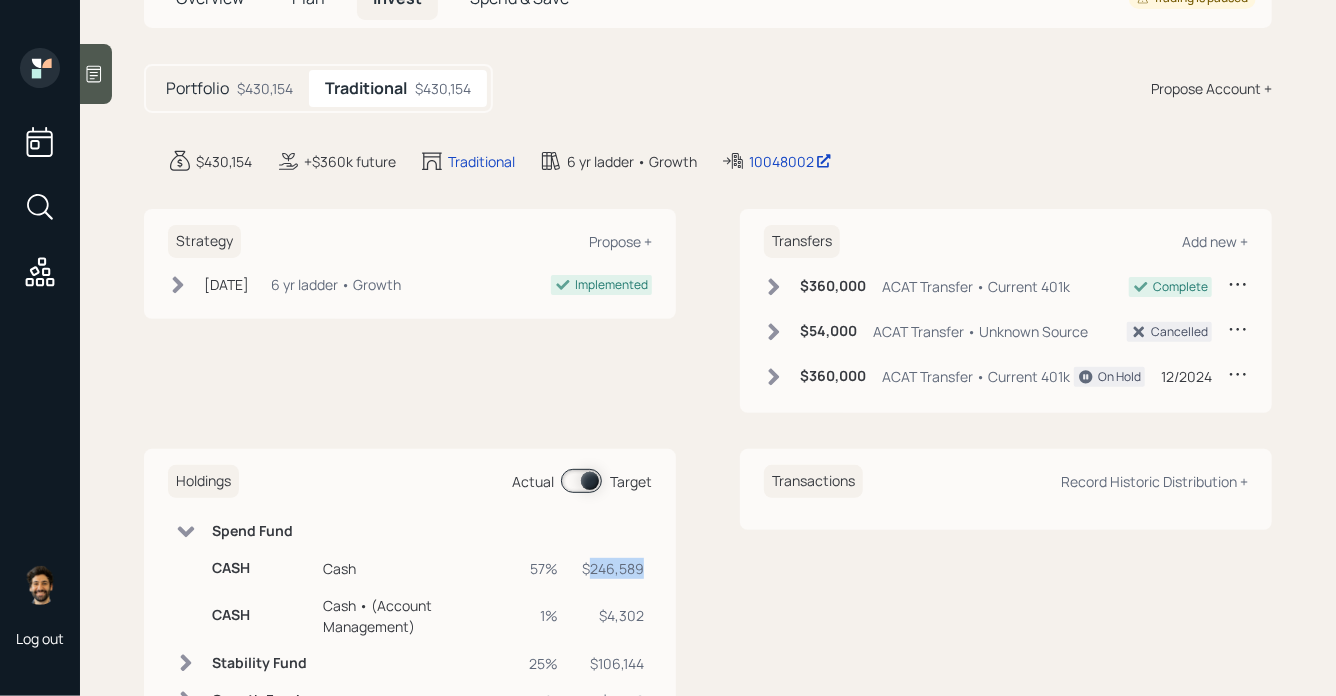 drag, startPoint x: 649, startPoint y: 565, endPoint x: 588, endPoint y: 569, distance: 61.13101 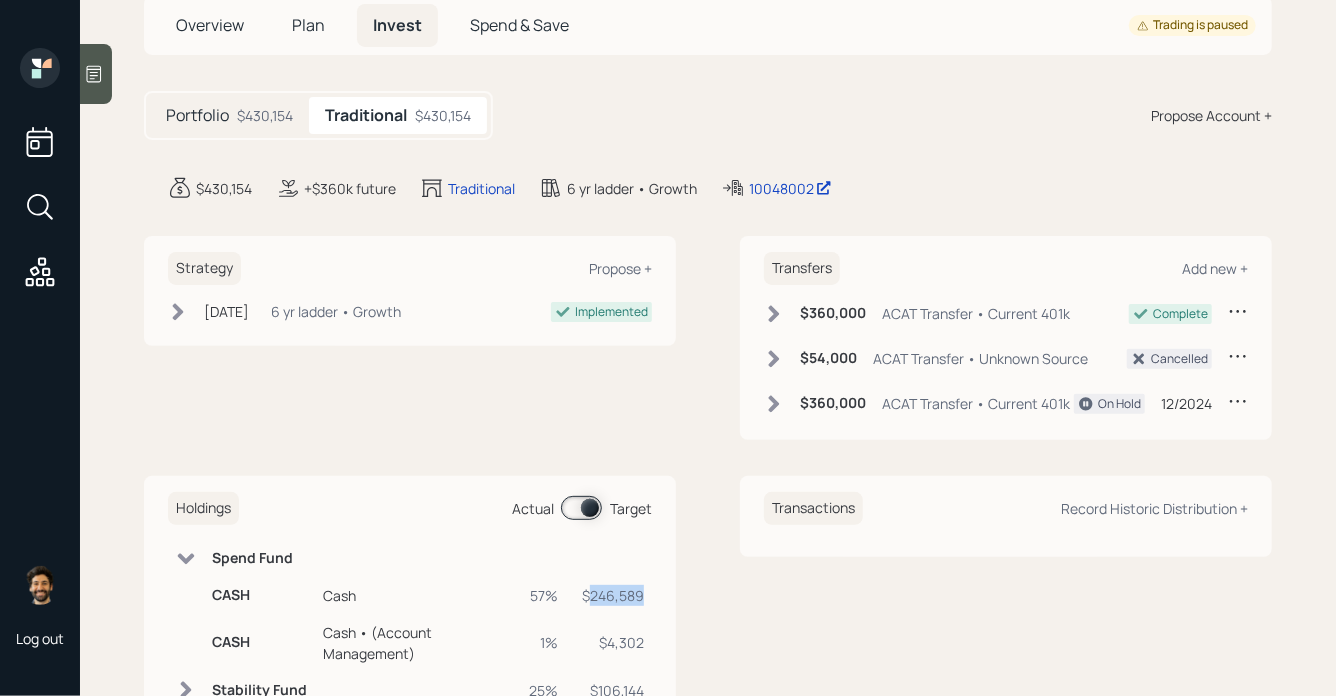 scroll, scrollTop: 122, scrollLeft: 0, axis: vertical 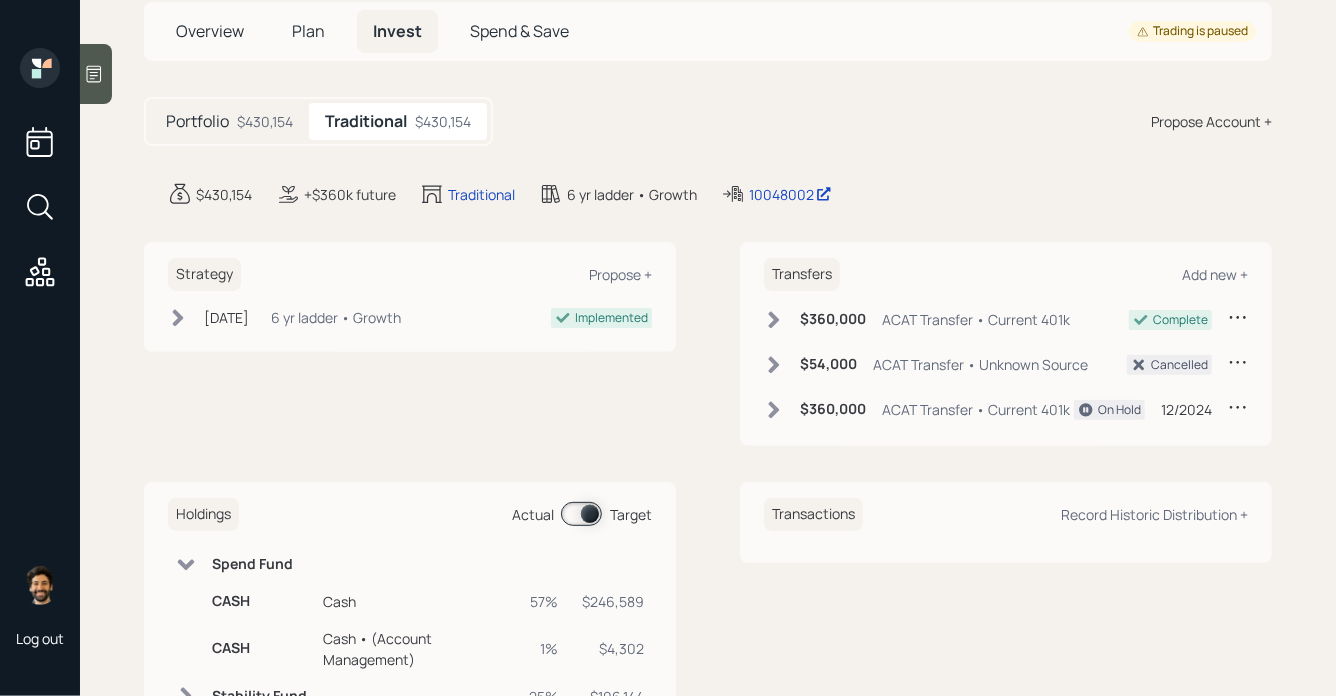 click on "Plan" at bounding box center (308, 31) 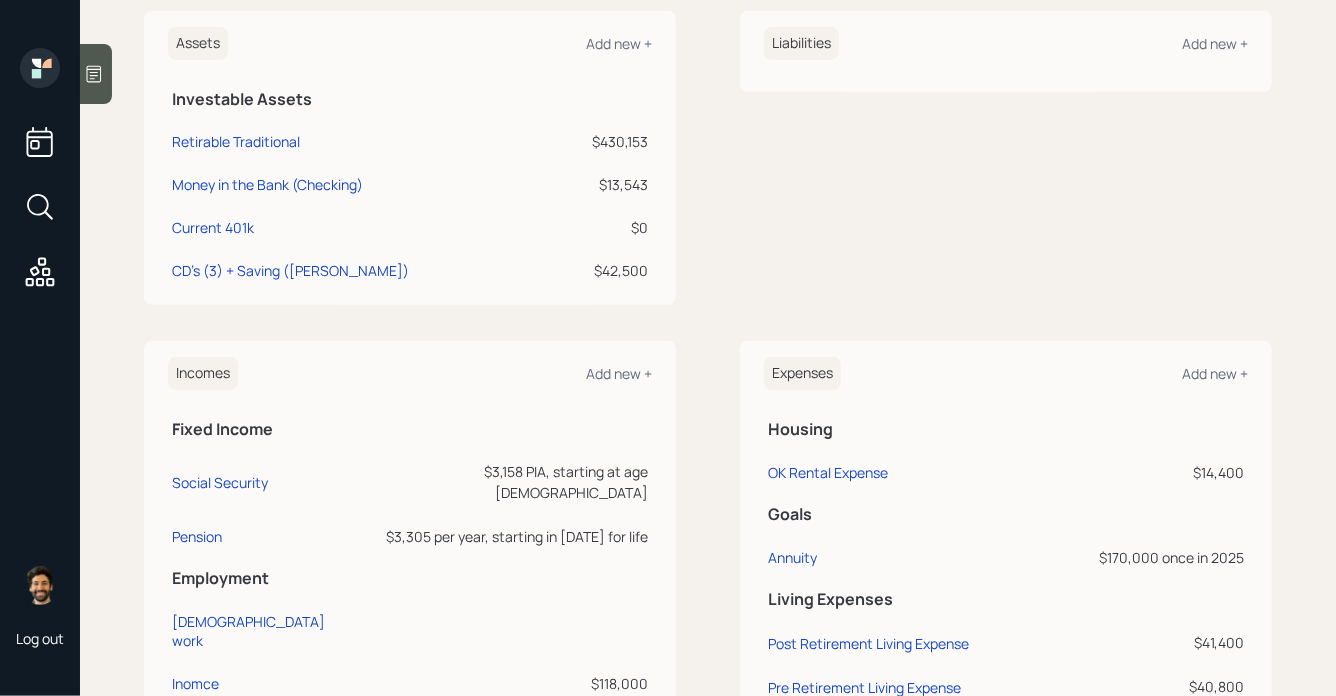 scroll, scrollTop: 675, scrollLeft: 0, axis: vertical 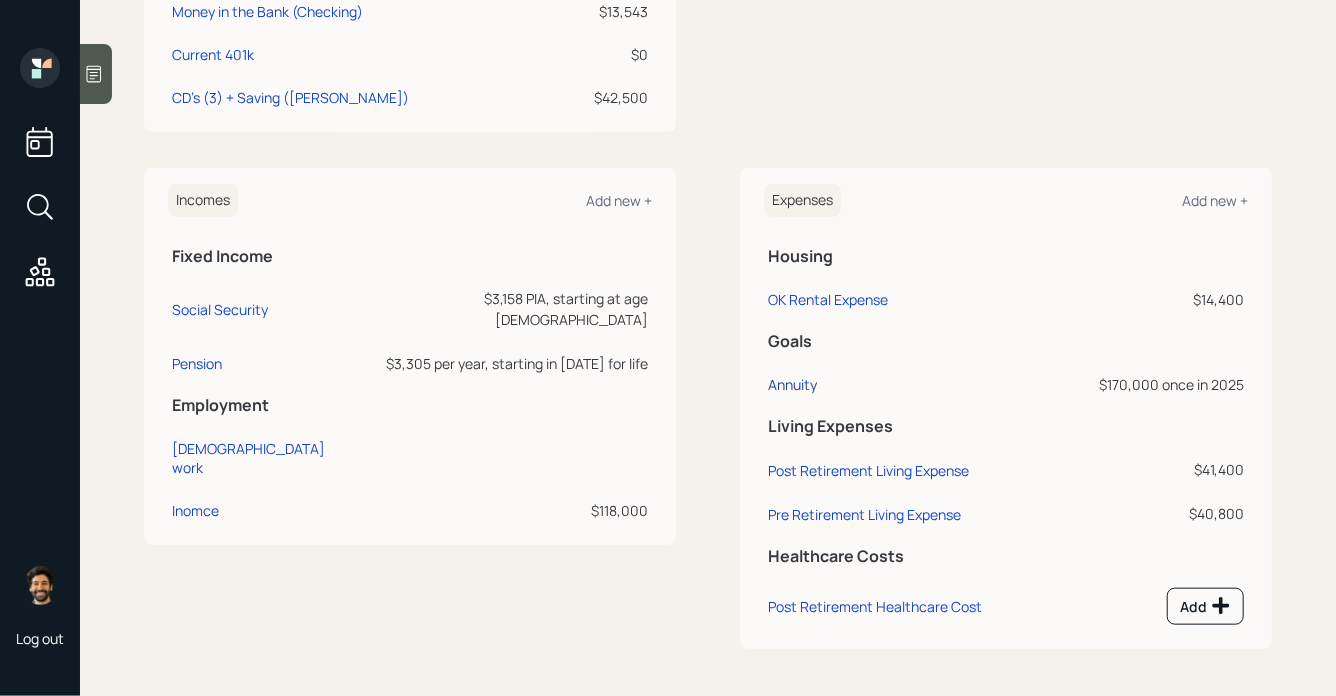 click on "Annuity" at bounding box center [792, 384] 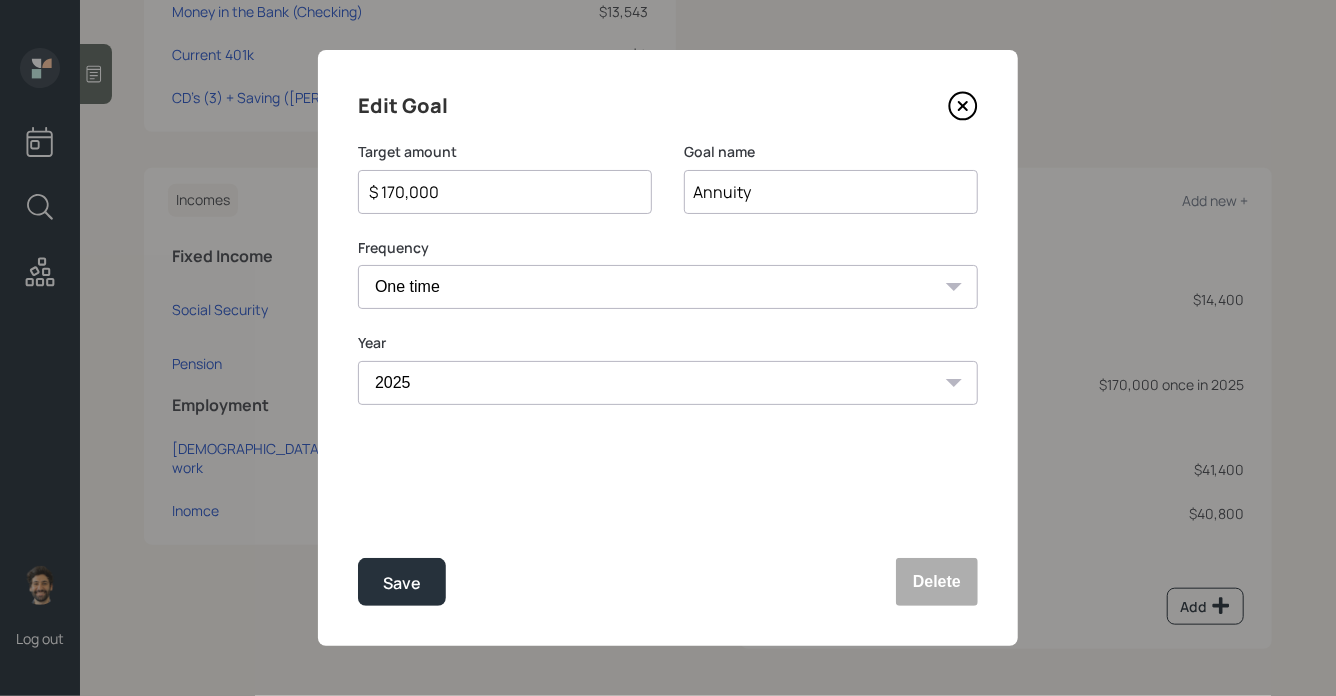 click on "$ 170,000" at bounding box center [497, 192] 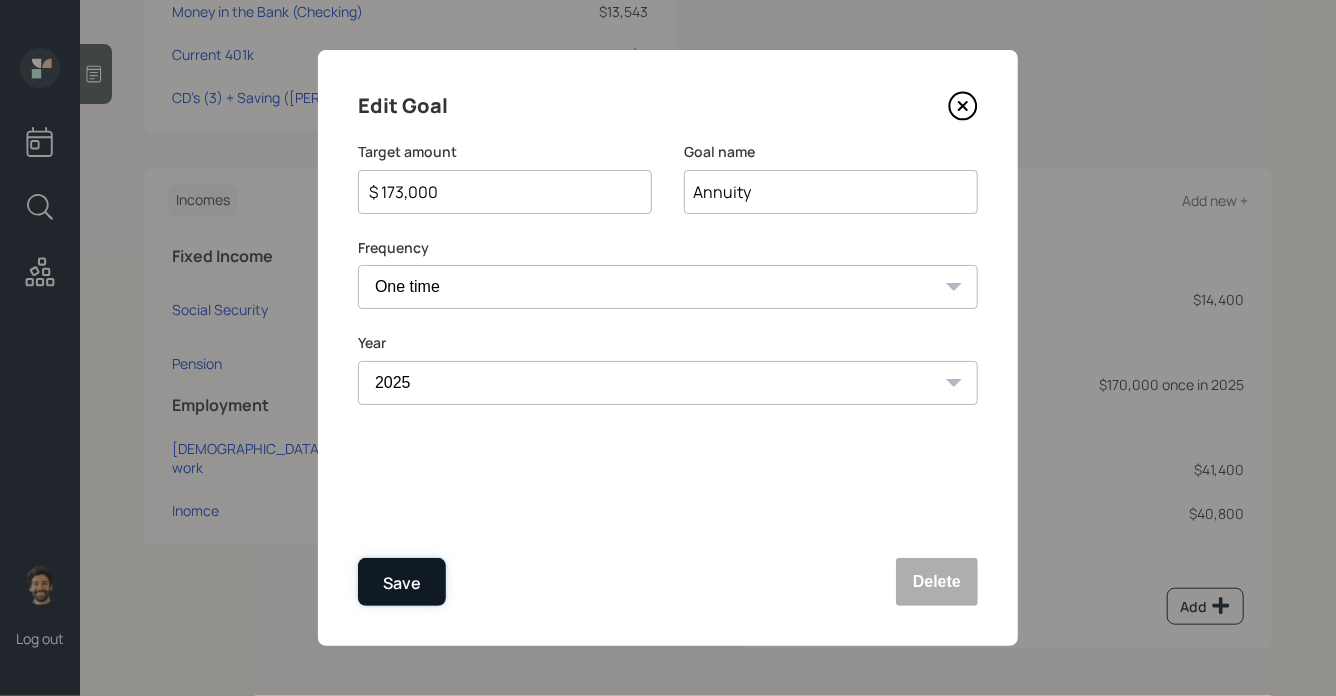 click on "Save" at bounding box center [402, 583] 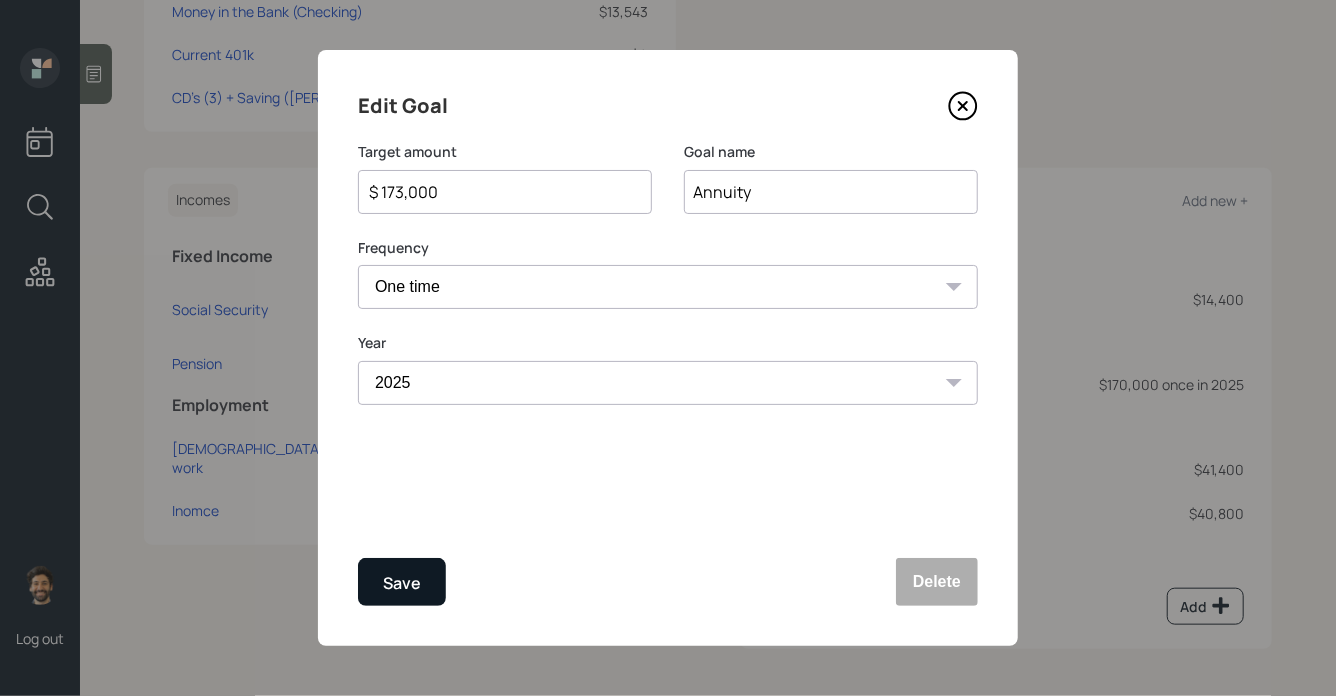 type on "$ 170,000" 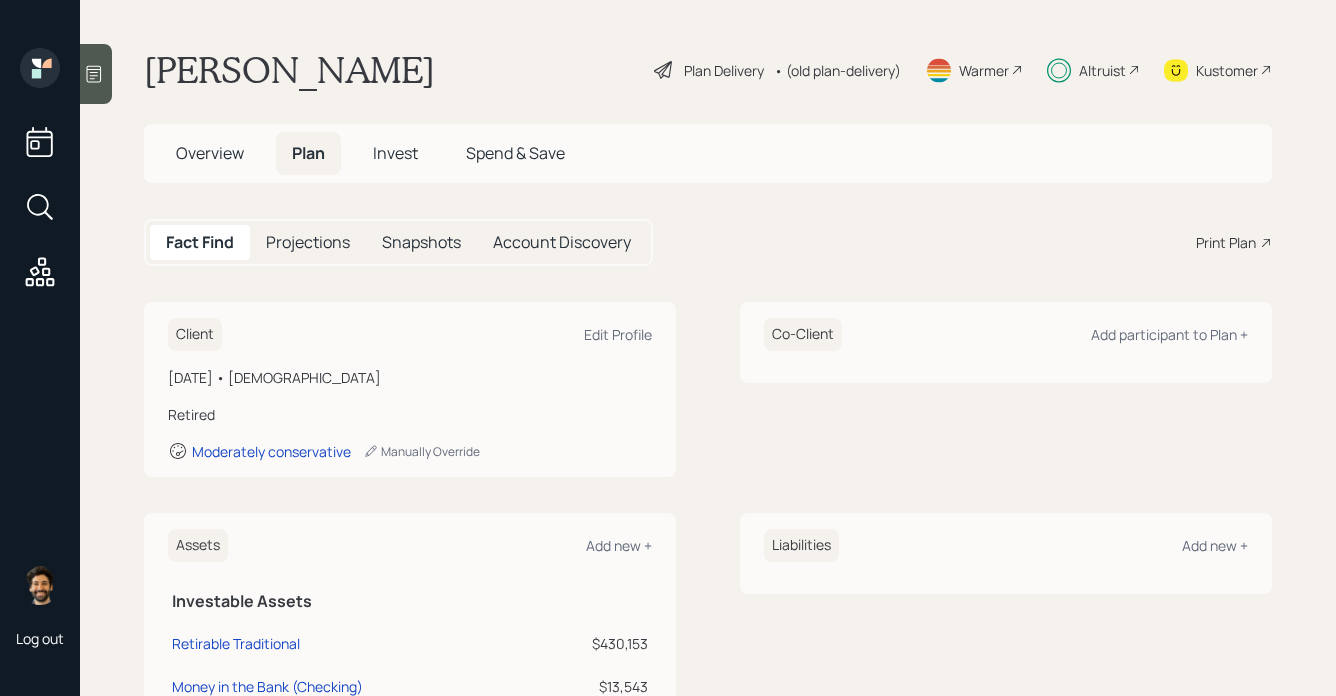 scroll, scrollTop: 0, scrollLeft: 0, axis: both 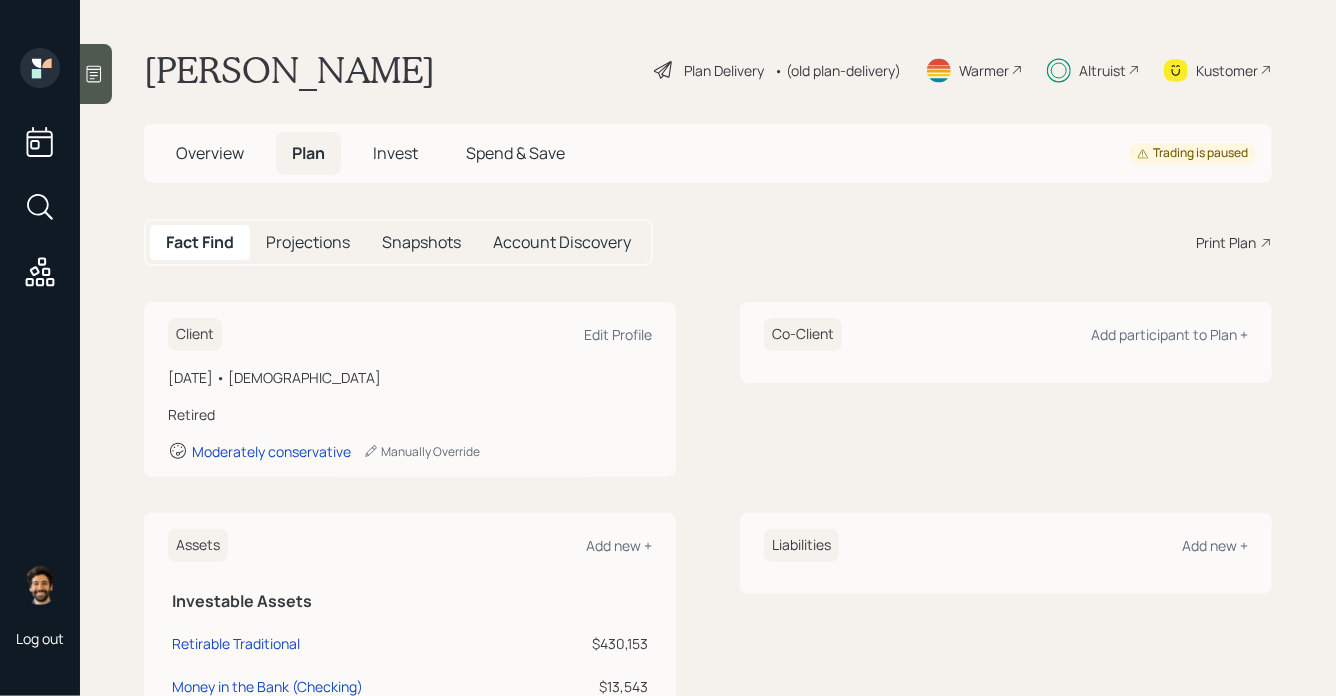 click on "Invest" at bounding box center [395, 153] 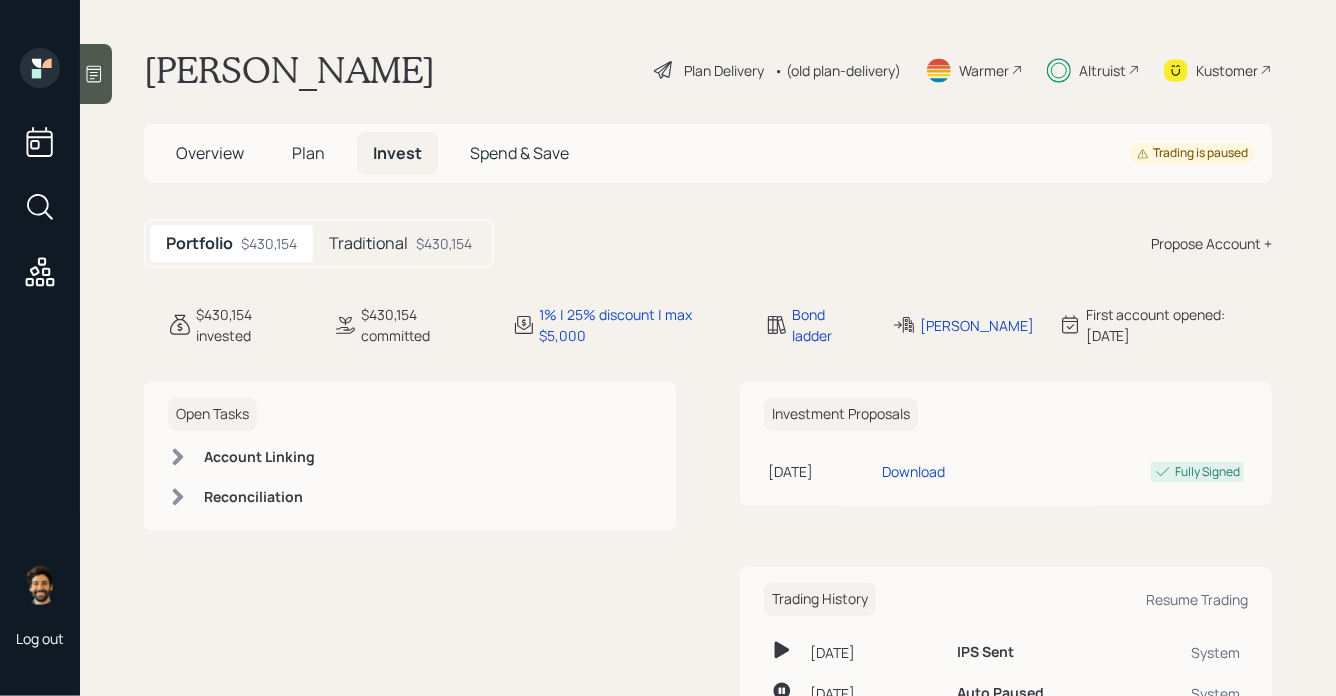 click on "Traditional" at bounding box center [368, 243] 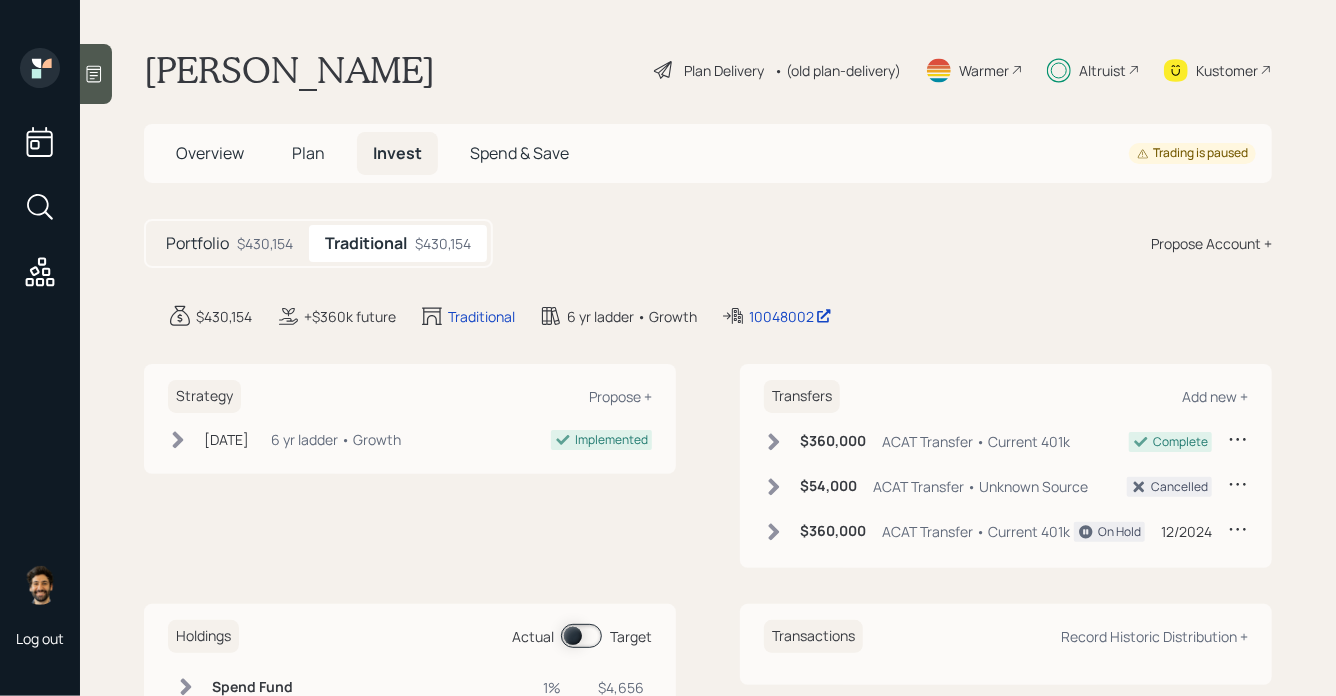 click at bounding box center (581, 636) 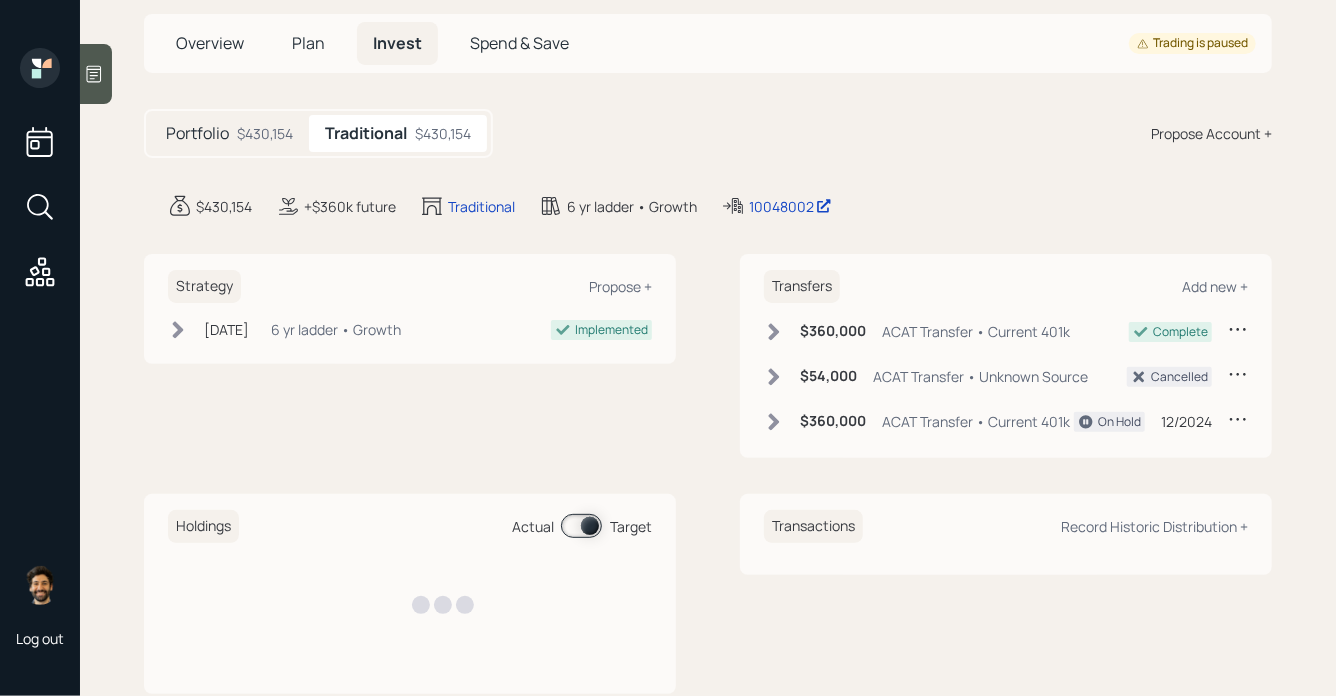 scroll, scrollTop: 155, scrollLeft: 0, axis: vertical 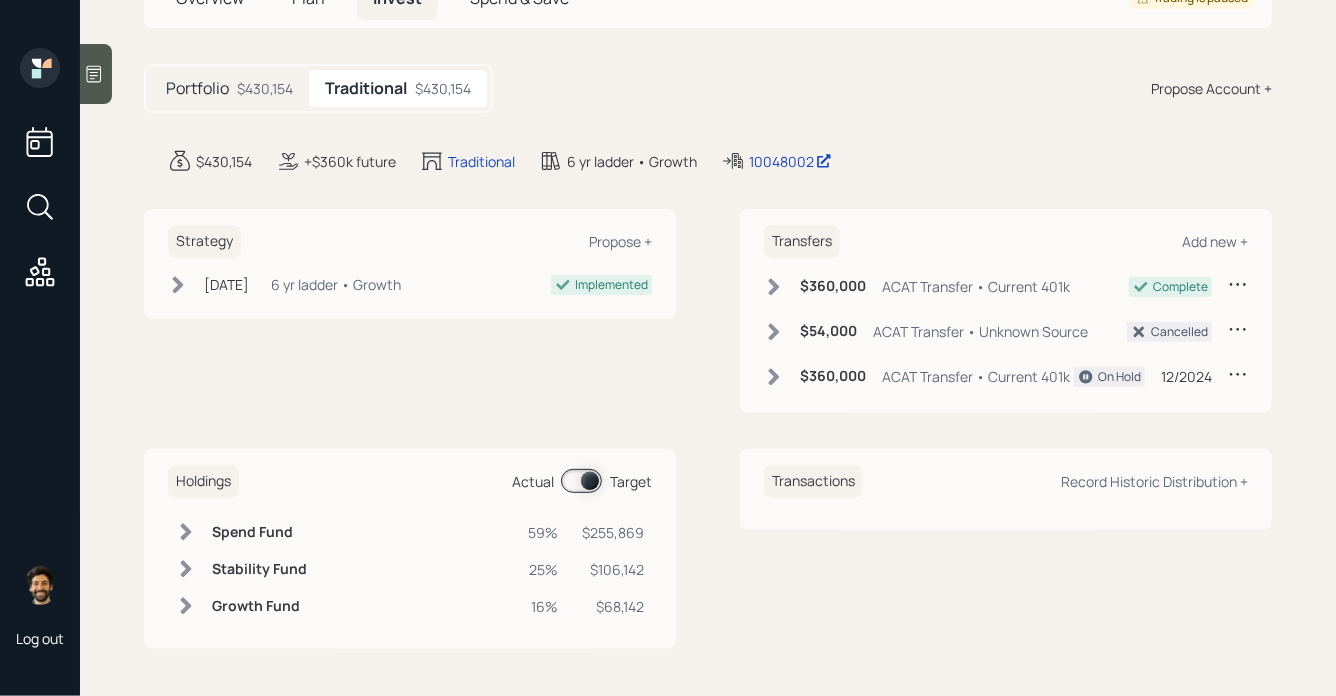 click 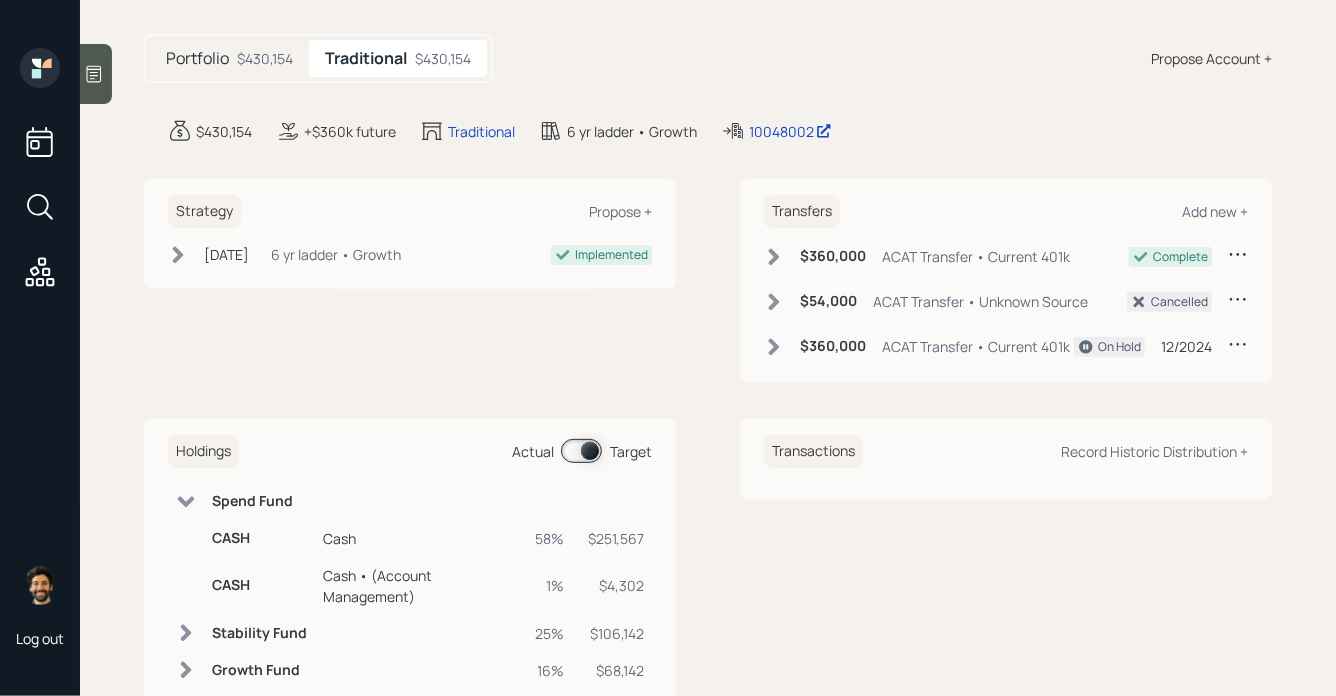 scroll, scrollTop: 190, scrollLeft: 0, axis: vertical 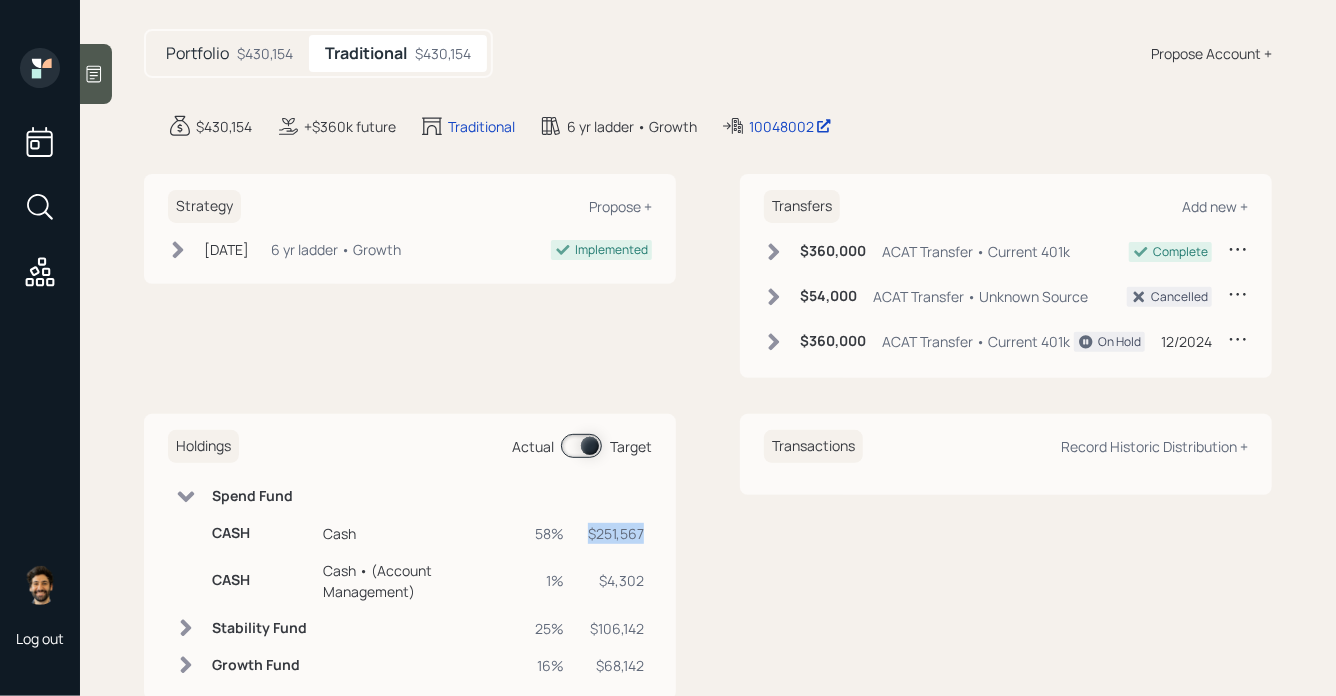 drag, startPoint x: 647, startPoint y: 537, endPoint x: 586, endPoint y: 537, distance: 61 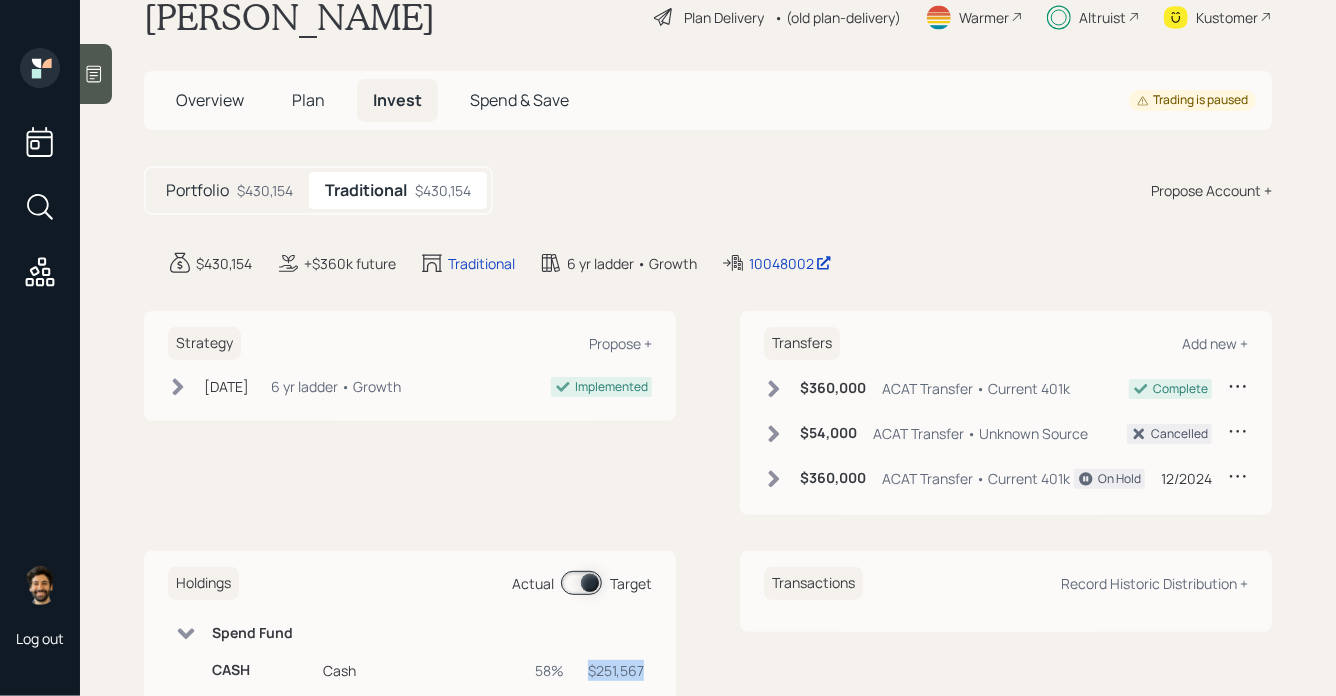 scroll, scrollTop: 49, scrollLeft: 0, axis: vertical 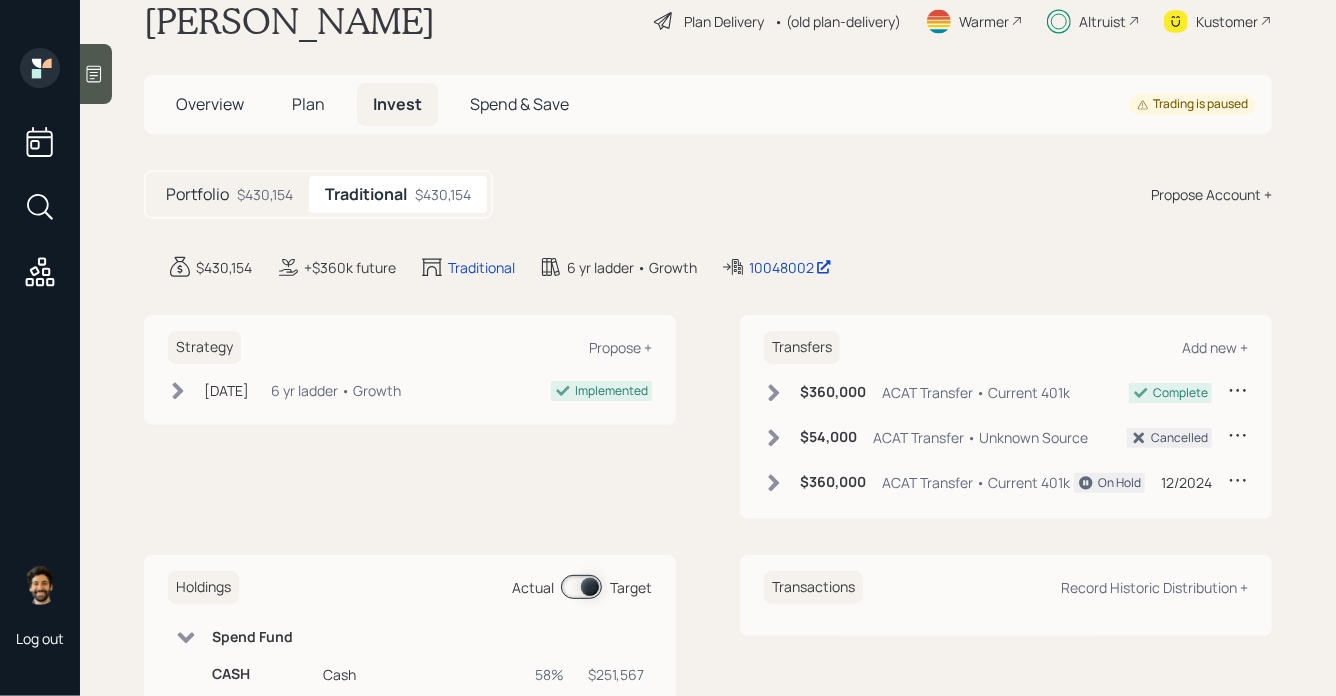 click on "Plan" at bounding box center (308, 104) 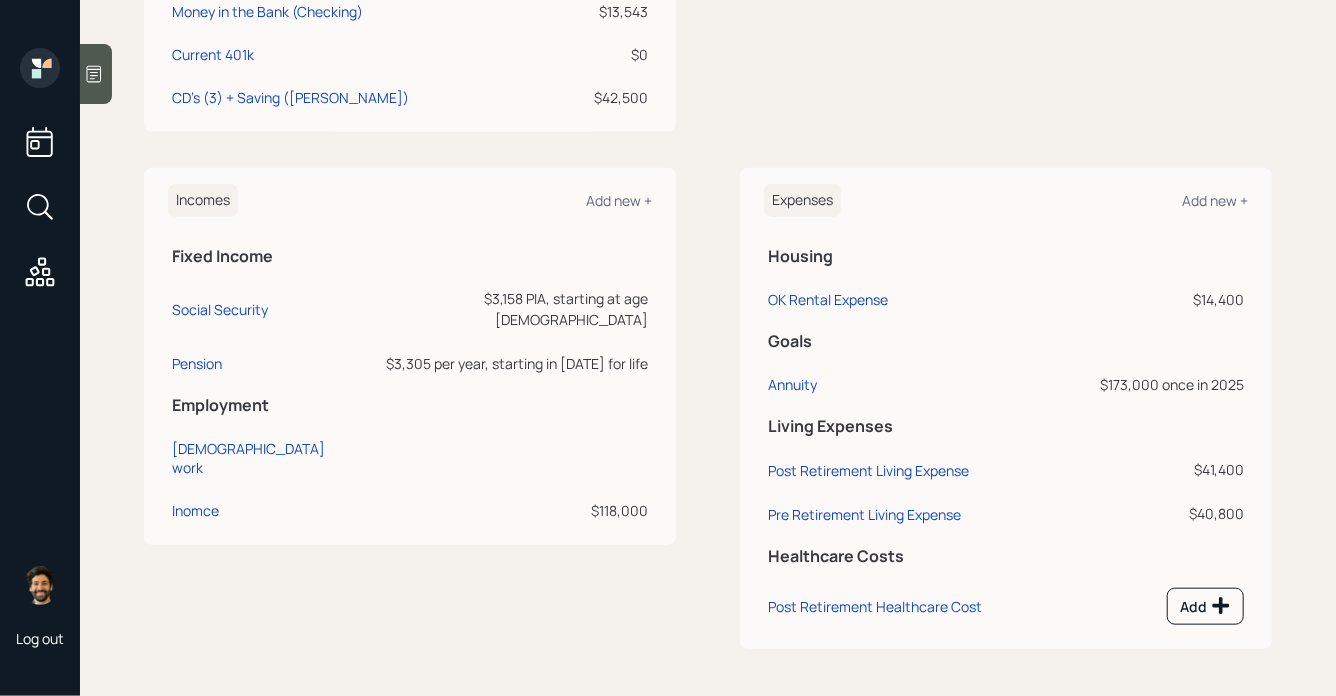 scroll, scrollTop: 0, scrollLeft: 0, axis: both 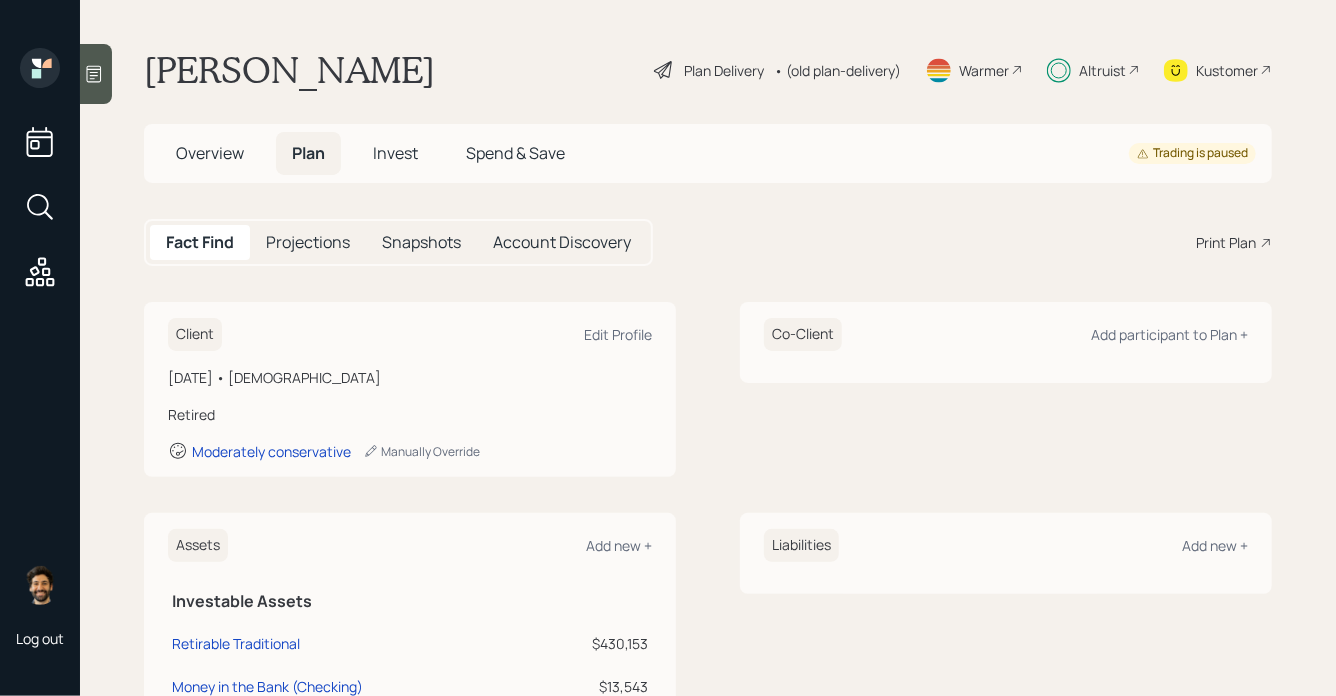 click on "Invest" at bounding box center (395, 153) 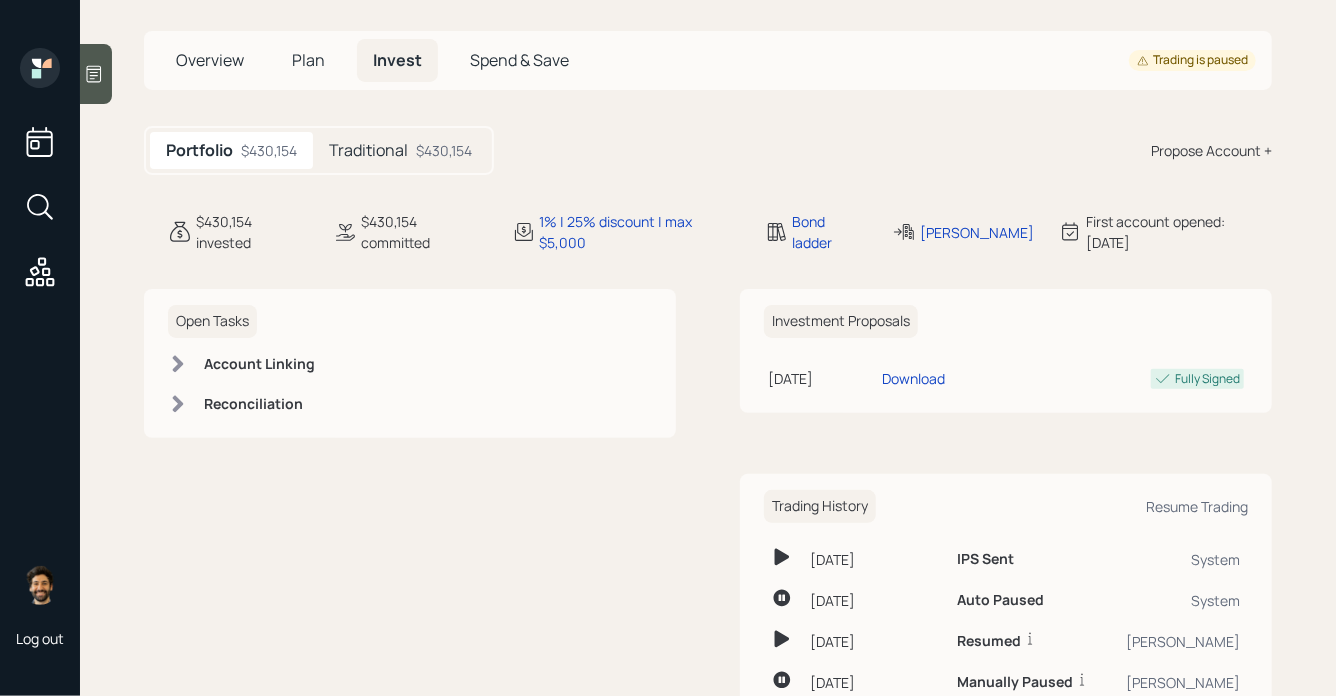 scroll, scrollTop: 140, scrollLeft: 0, axis: vertical 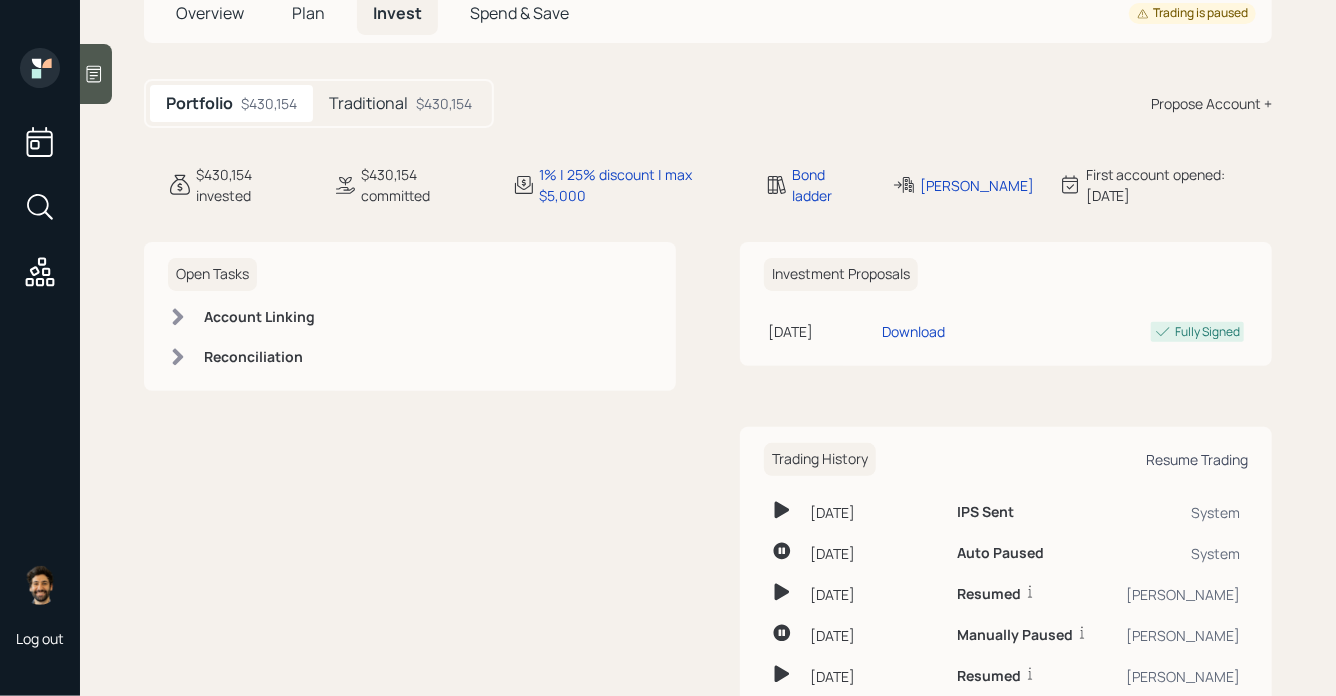 click on "Resume Trading" at bounding box center (1197, 459) 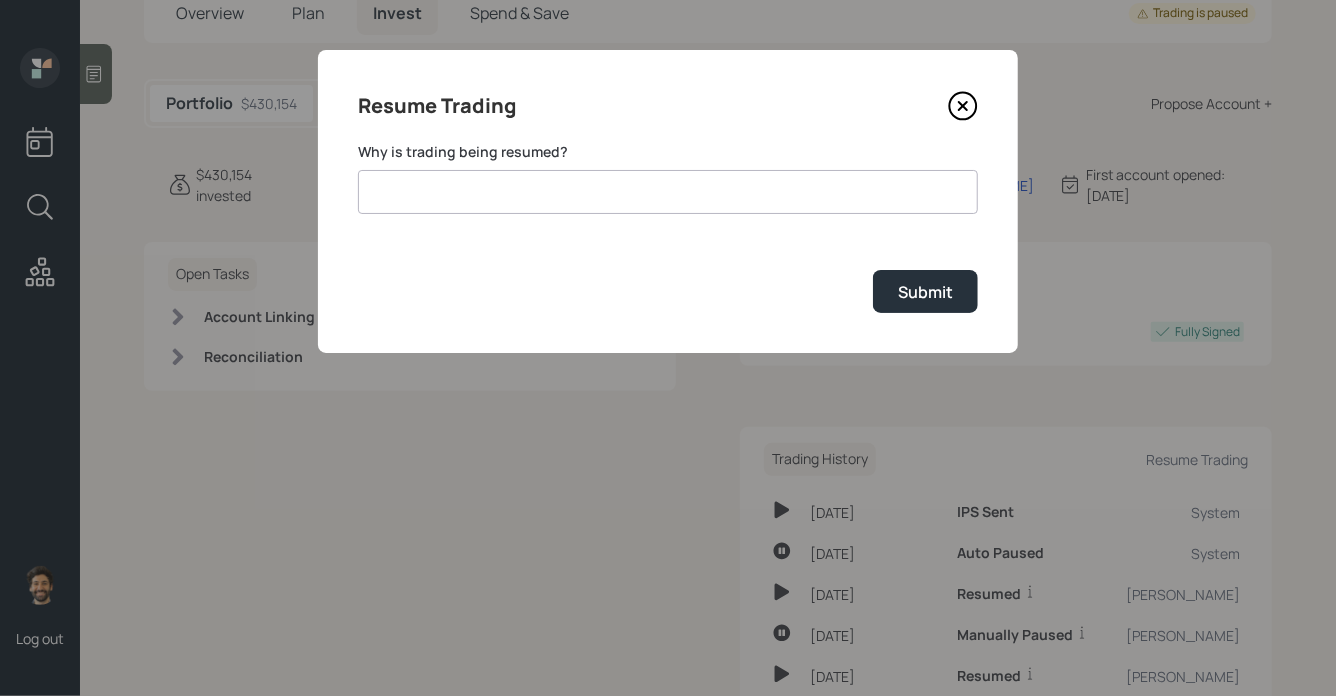 click at bounding box center (668, 192) 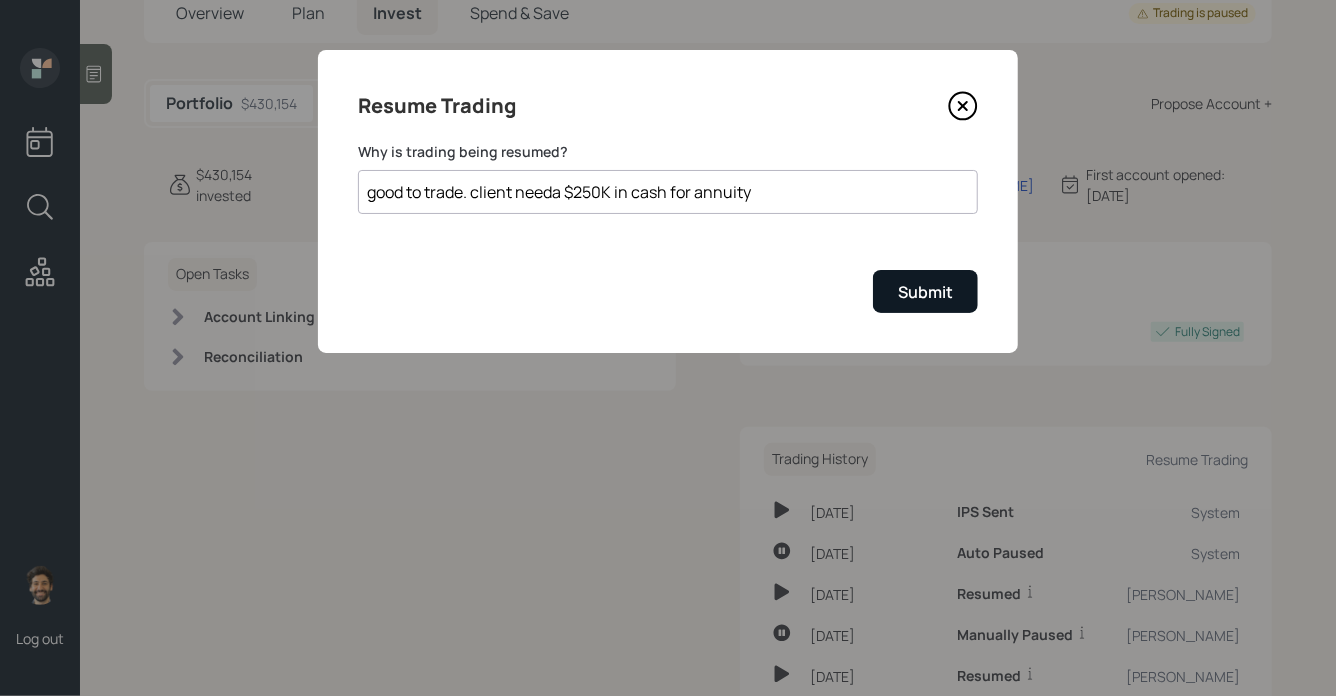 type on "good to trade. client needa $250K in cash for annuity" 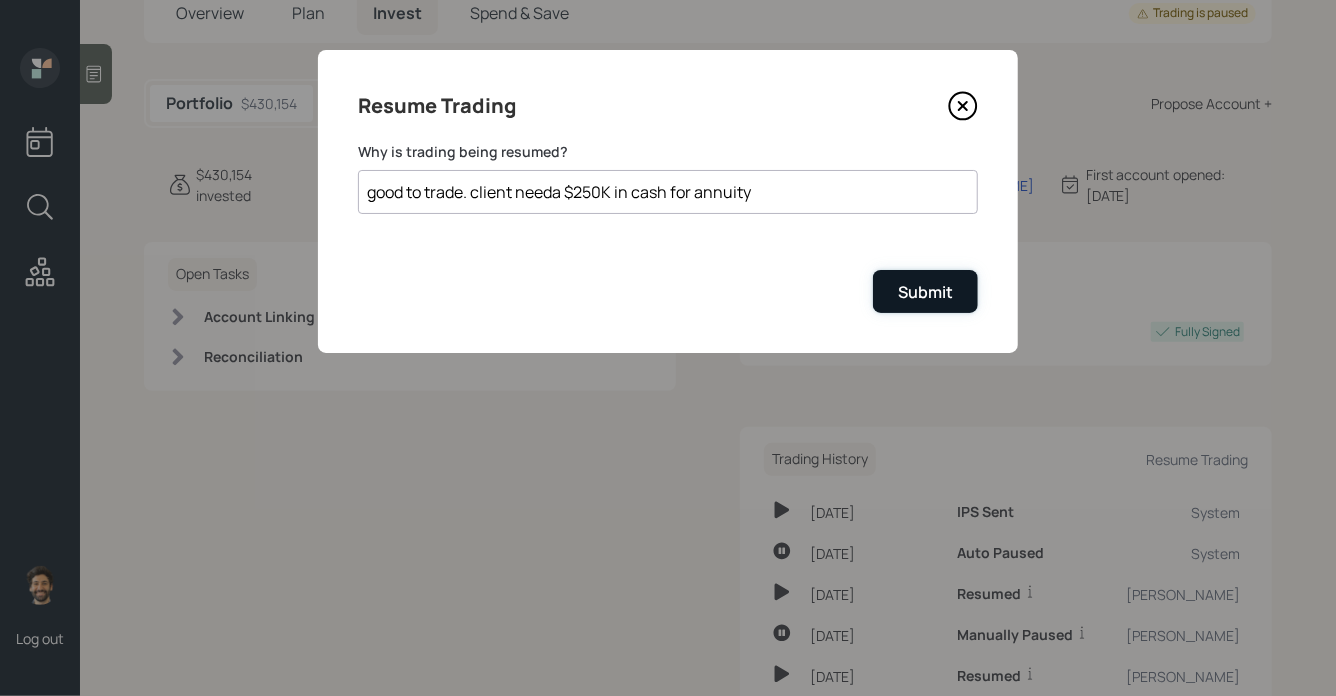click on "Submit" at bounding box center [925, 292] 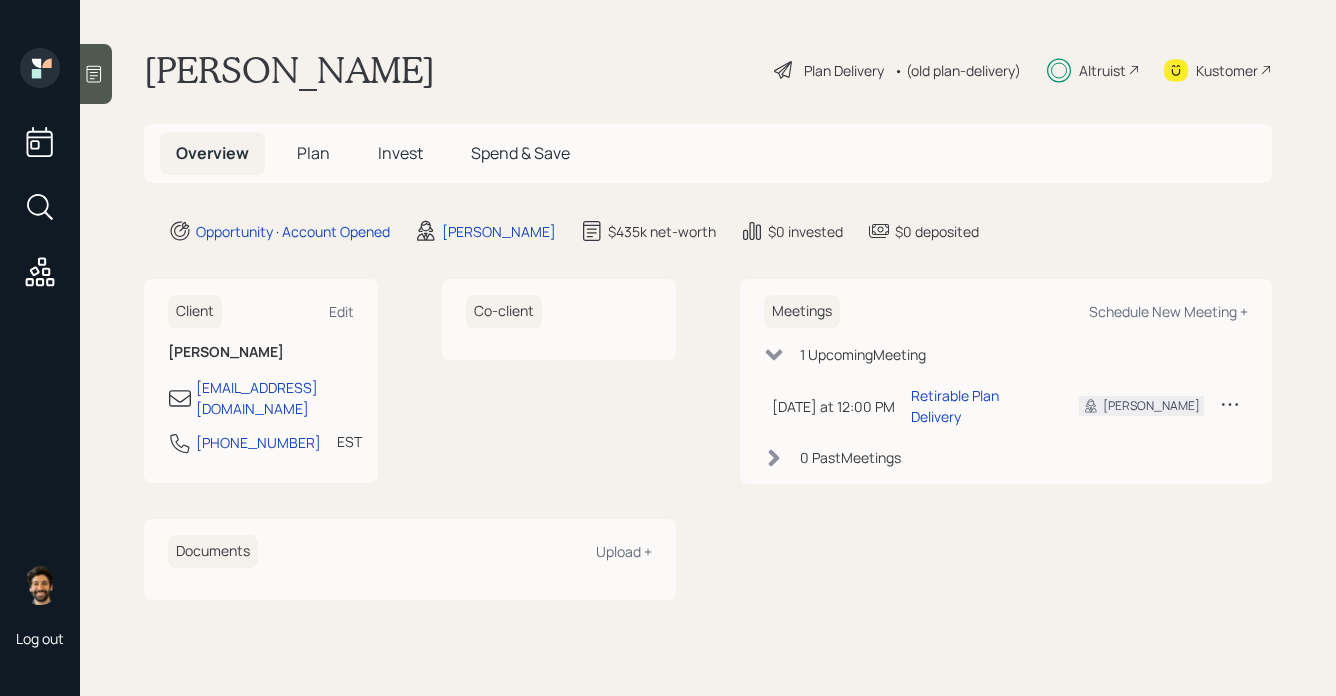 scroll, scrollTop: 0, scrollLeft: 0, axis: both 